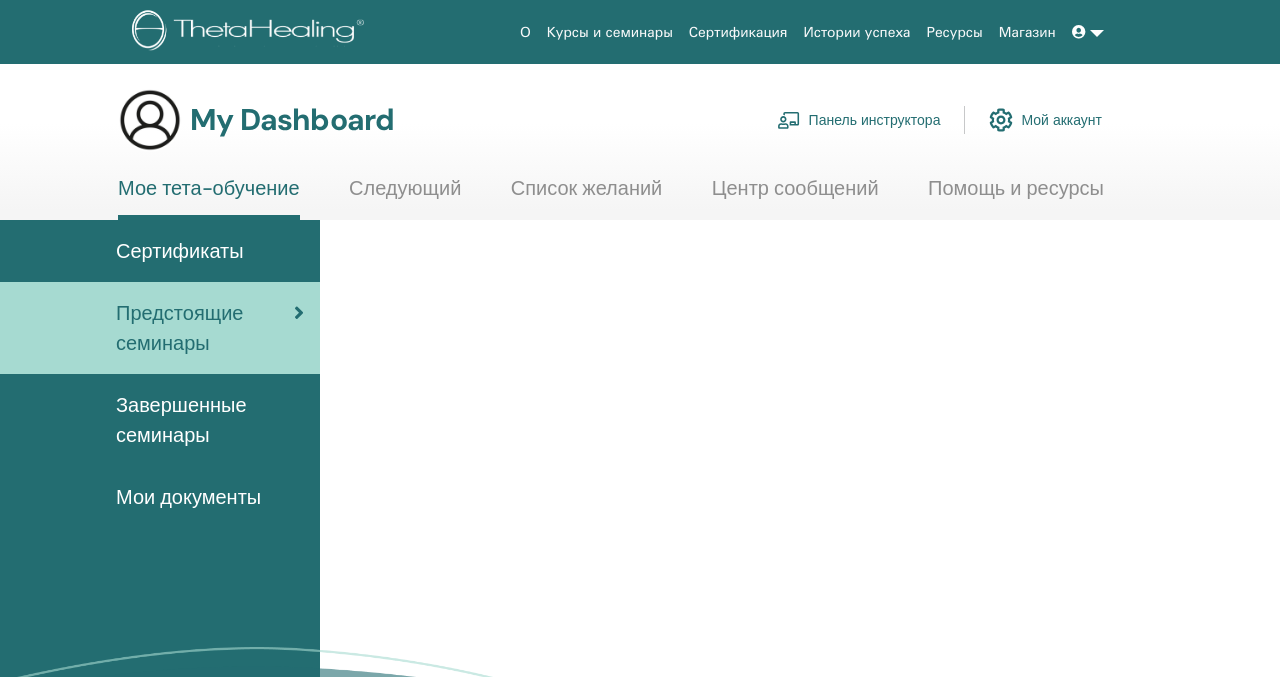 scroll, scrollTop: 0, scrollLeft: 0, axis: both 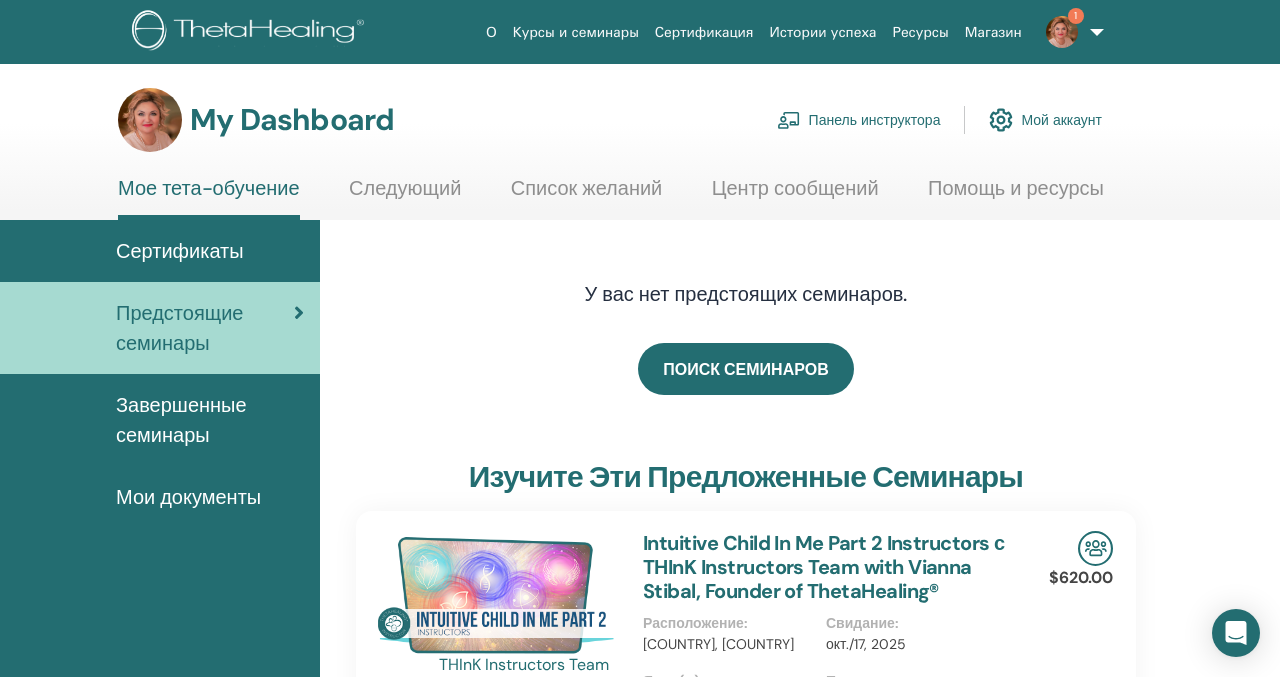 click on "Панель инструктора" at bounding box center [859, 120] 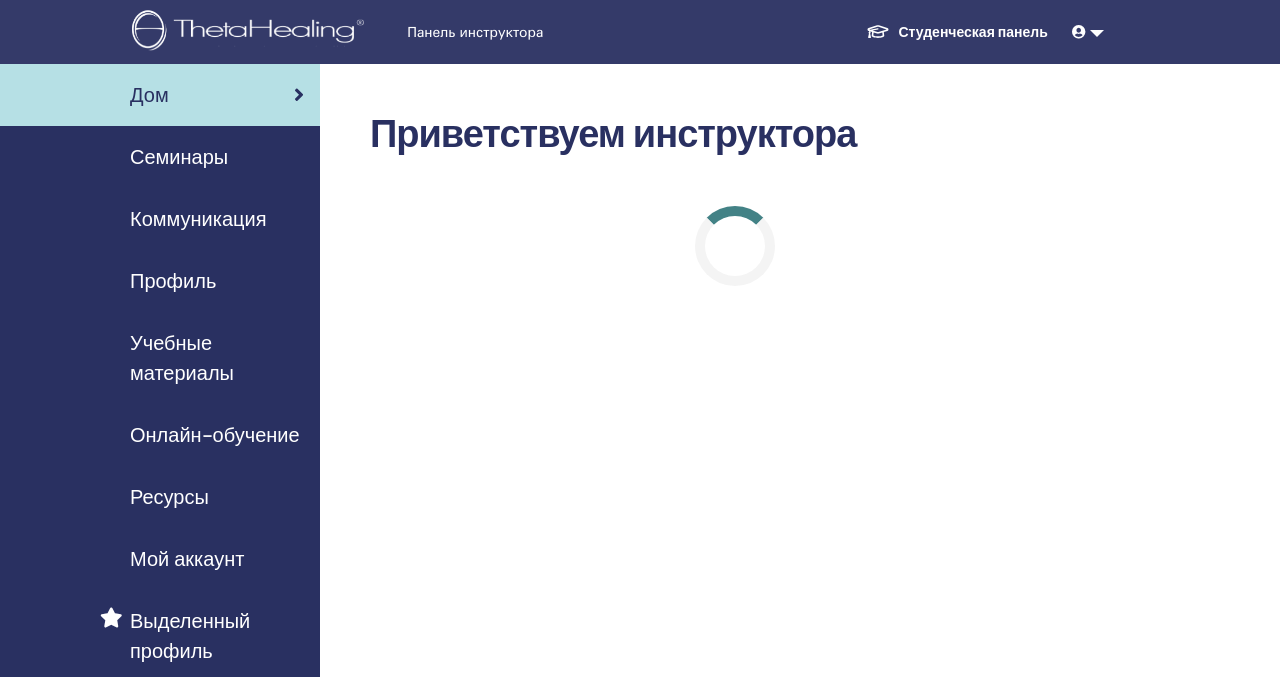 scroll, scrollTop: 0, scrollLeft: 0, axis: both 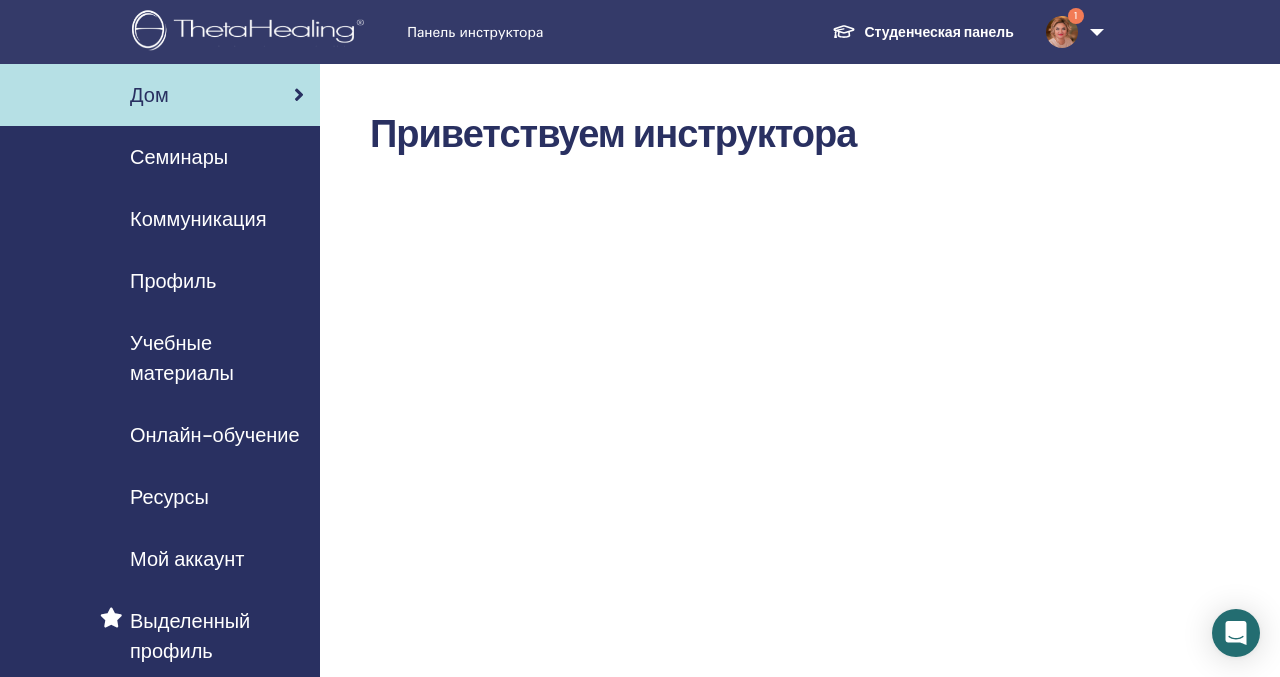 click on "Семинары" at bounding box center (179, 157) 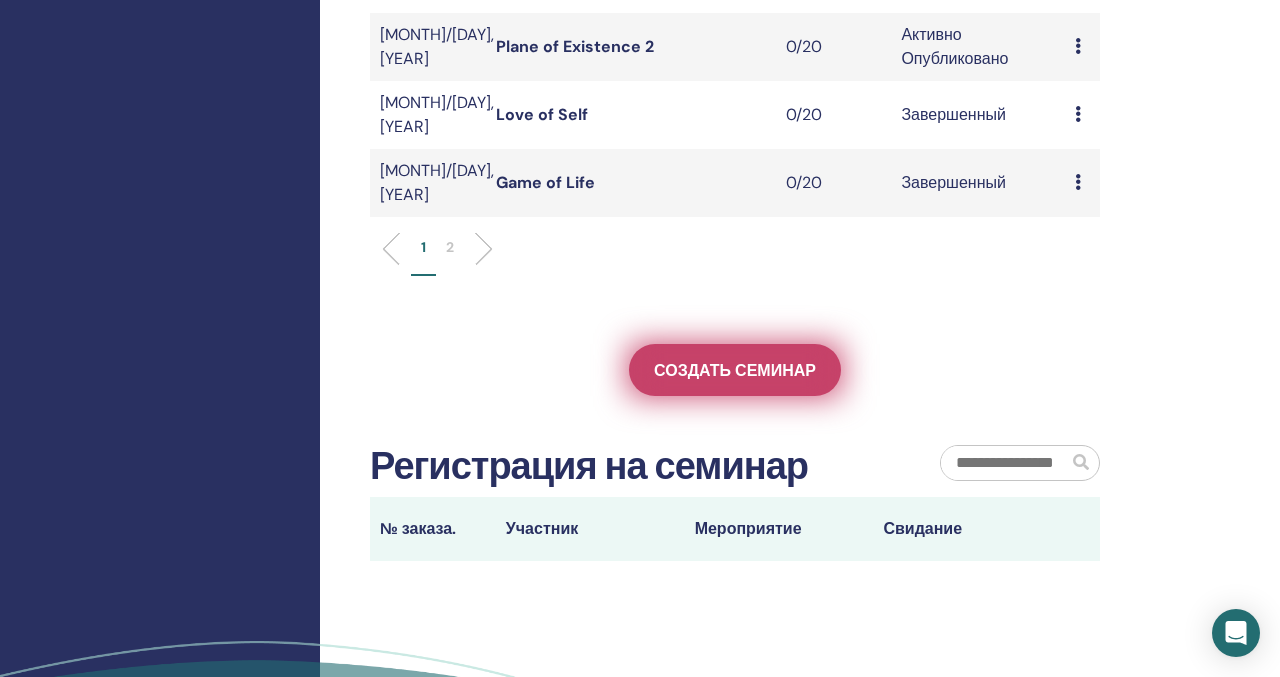 scroll, scrollTop: 860, scrollLeft: 0, axis: vertical 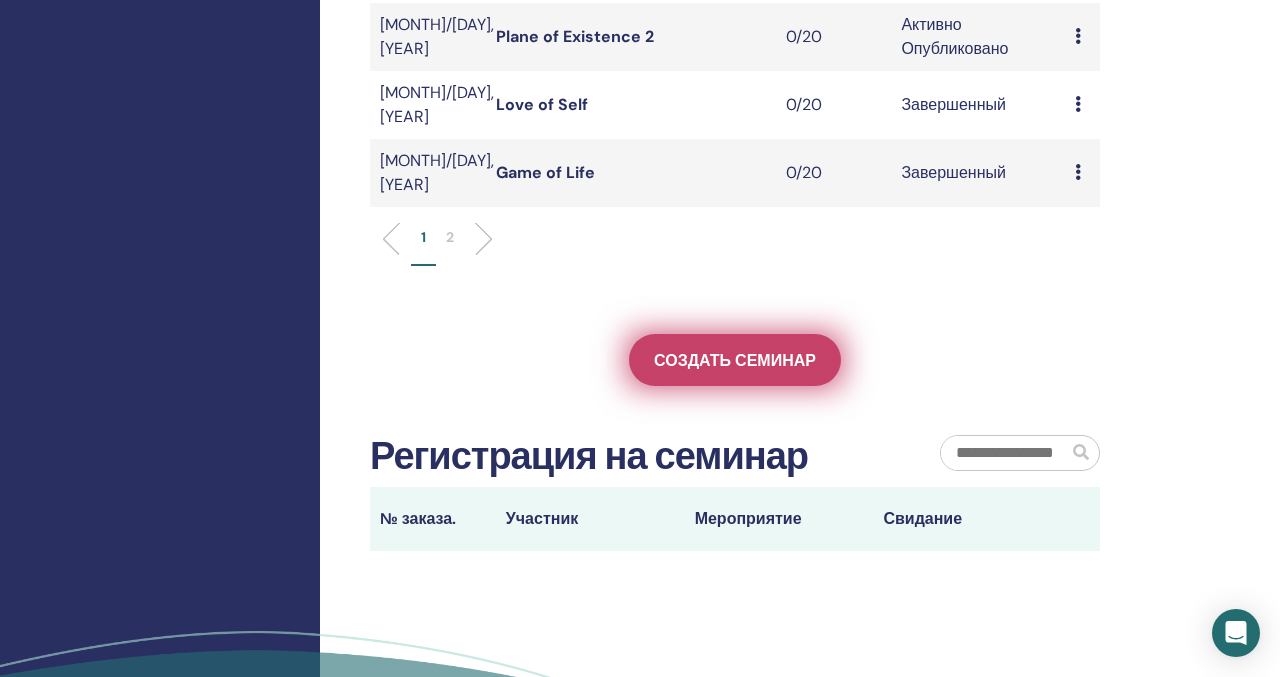 click on "Создать семинар" at bounding box center [735, 360] 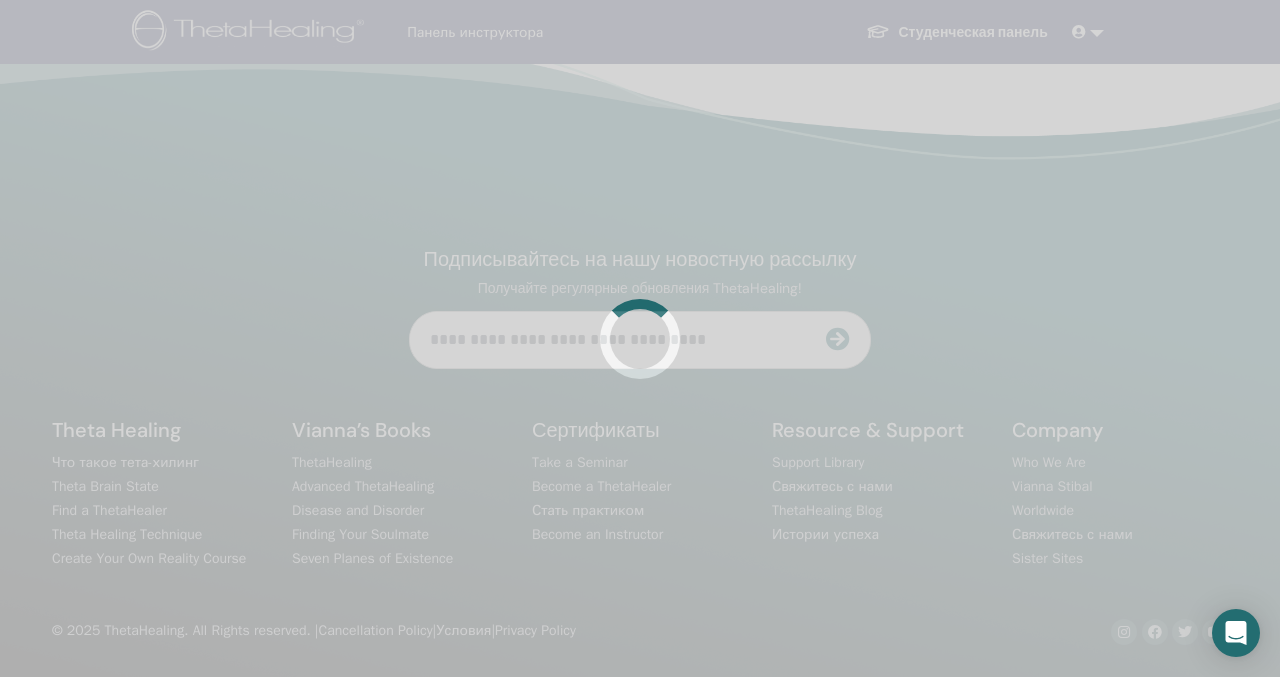 scroll, scrollTop: 0, scrollLeft: 0, axis: both 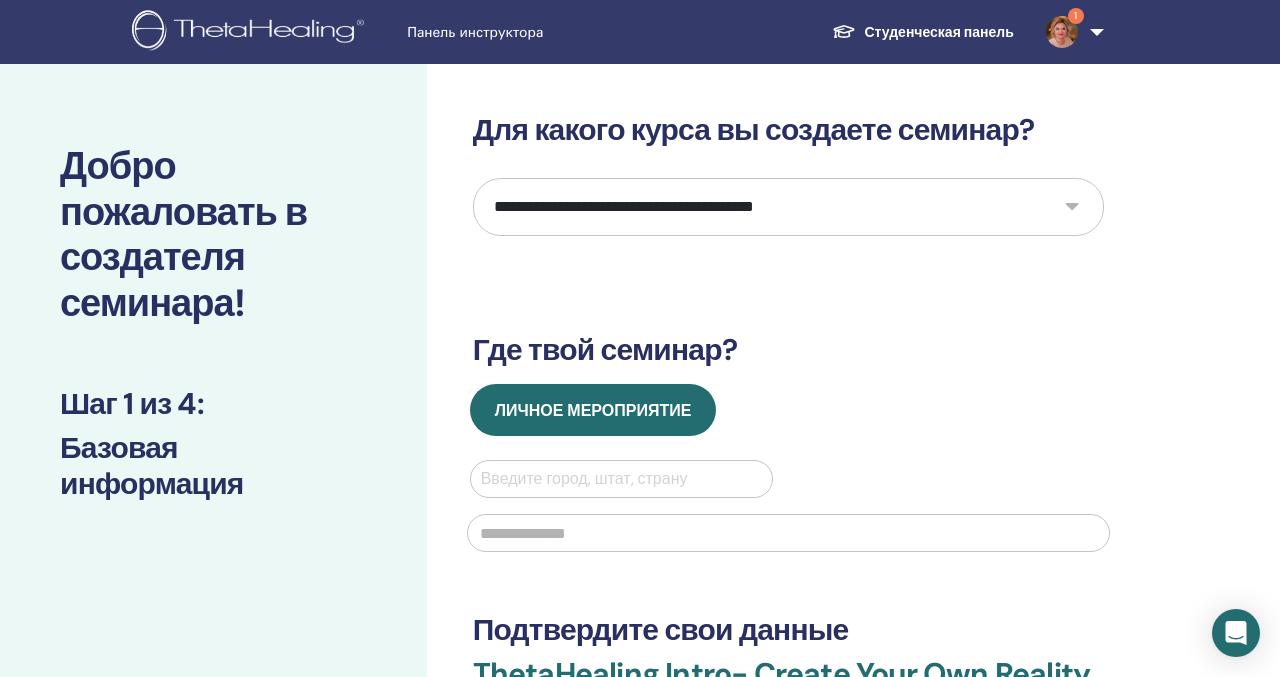 click on "**********" at bounding box center (788, 207) 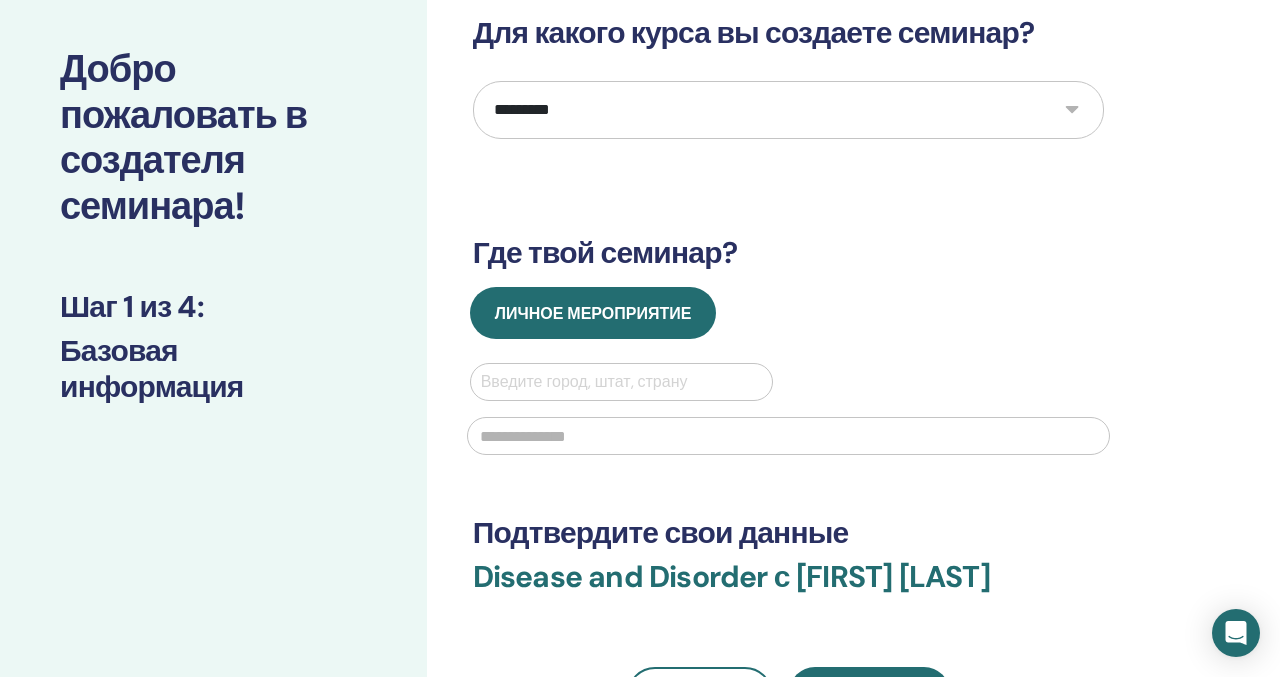 scroll, scrollTop: 101, scrollLeft: 0, axis: vertical 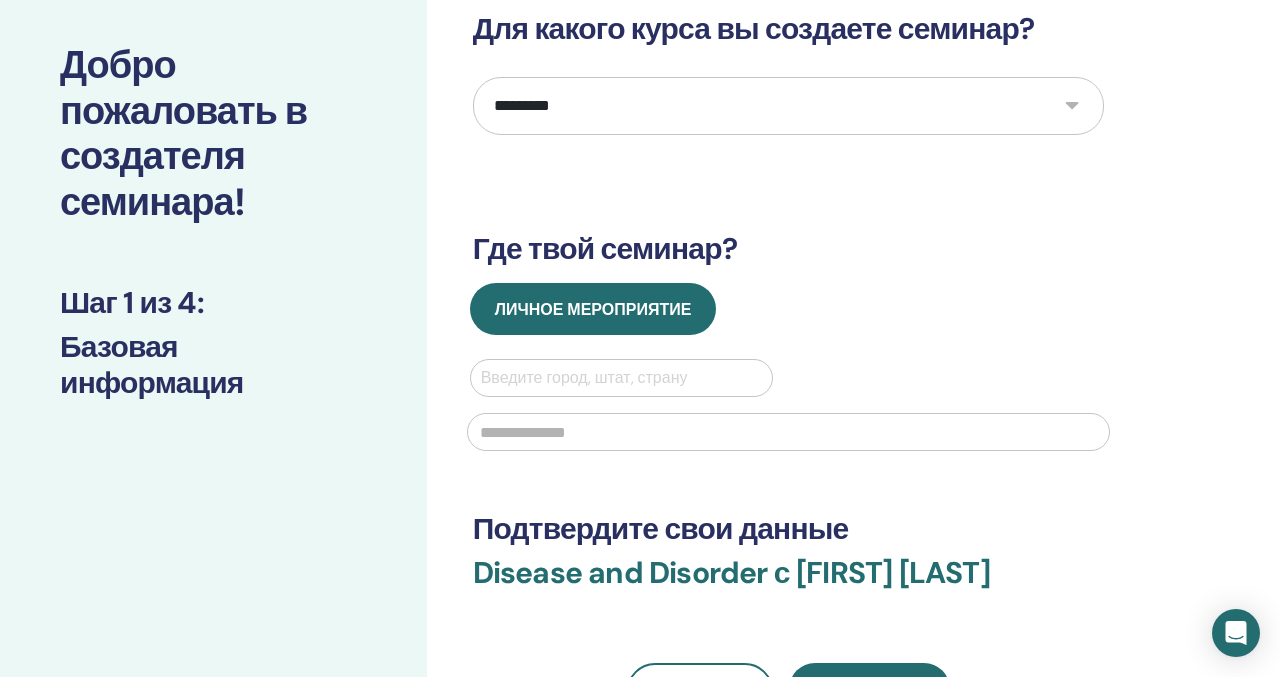 click at bounding box center (622, 378) 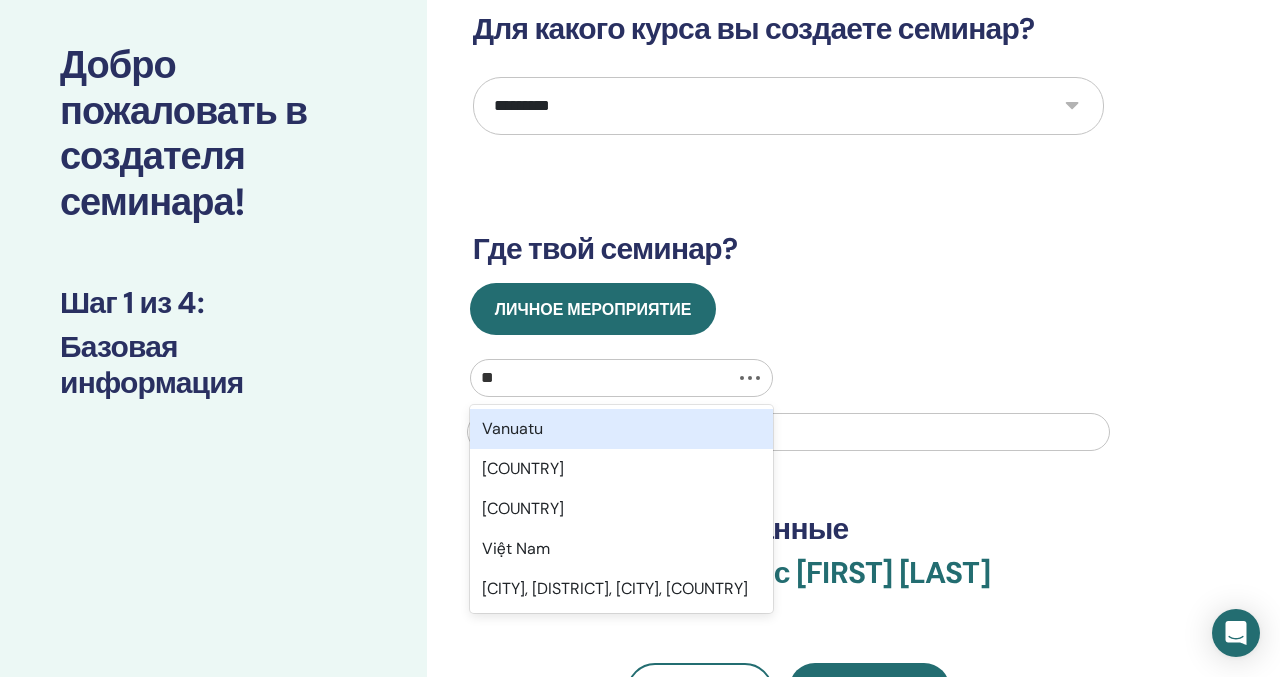 type on "***" 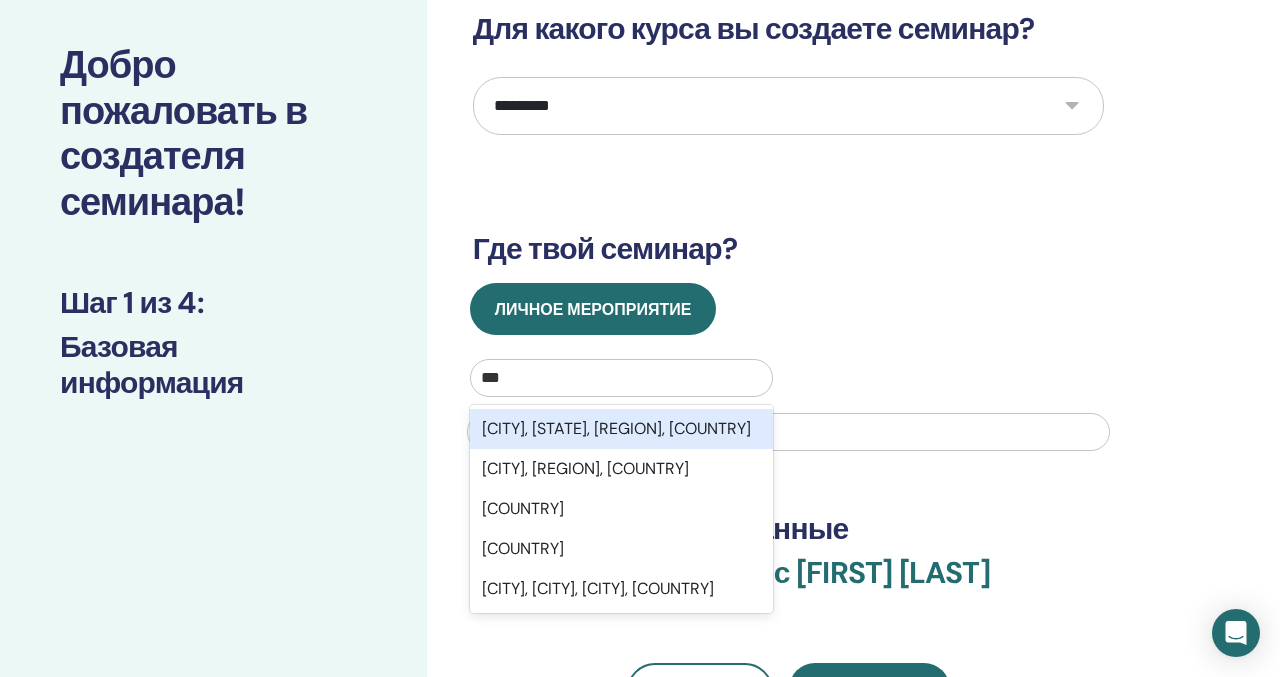 click on "Valenzuela City, Metro Manila, National Capital Region, PHL" at bounding box center [622, 429] 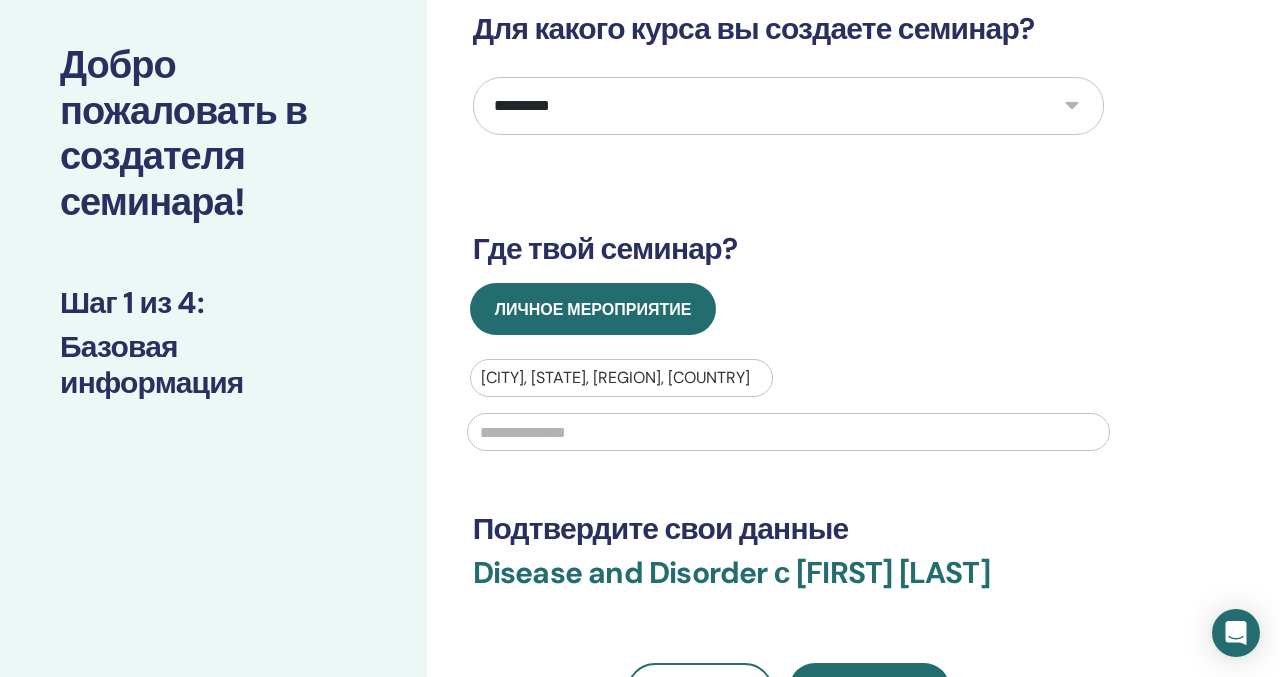 click at bounding box center (788, 432) 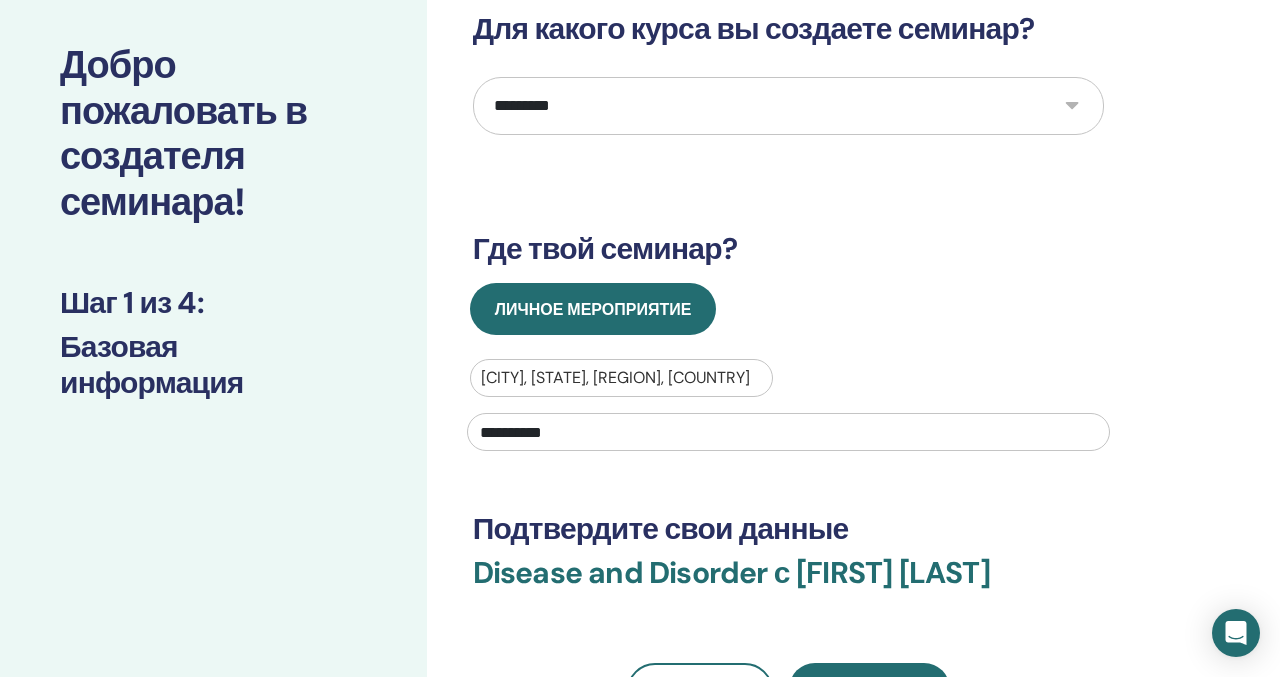 type on "**********" 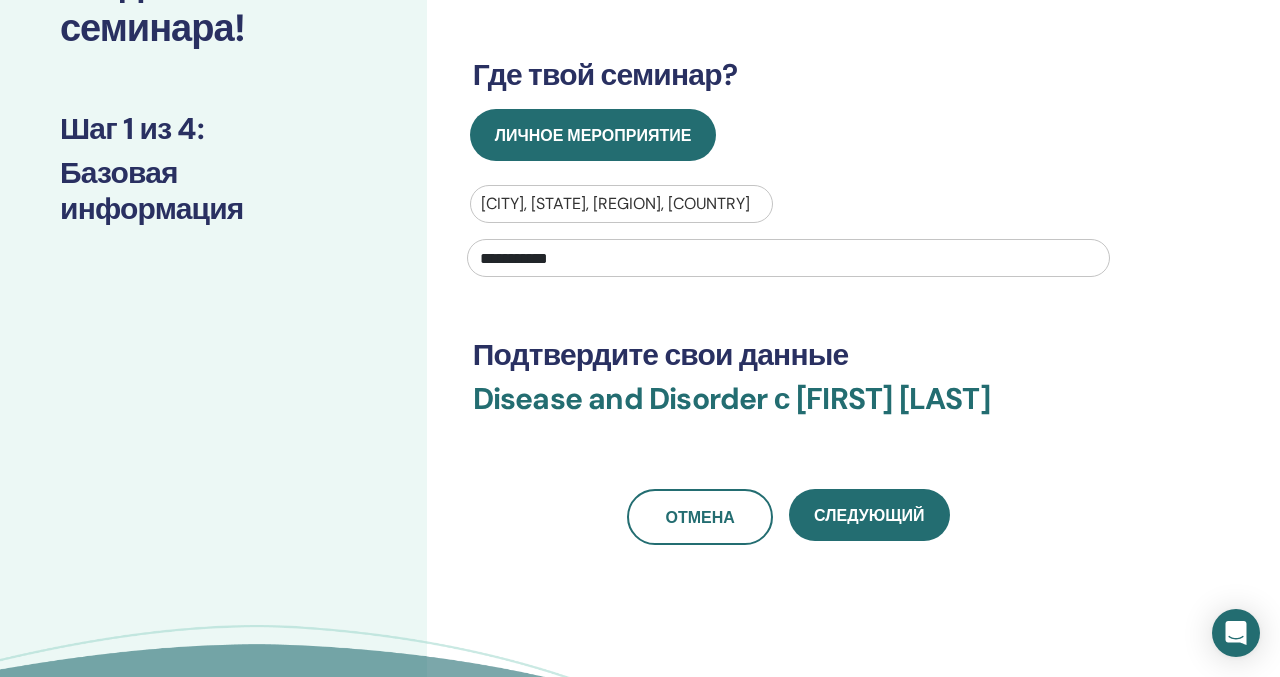 scroll, scrollTop: 280, scrollLeft: 0, axis: vertical 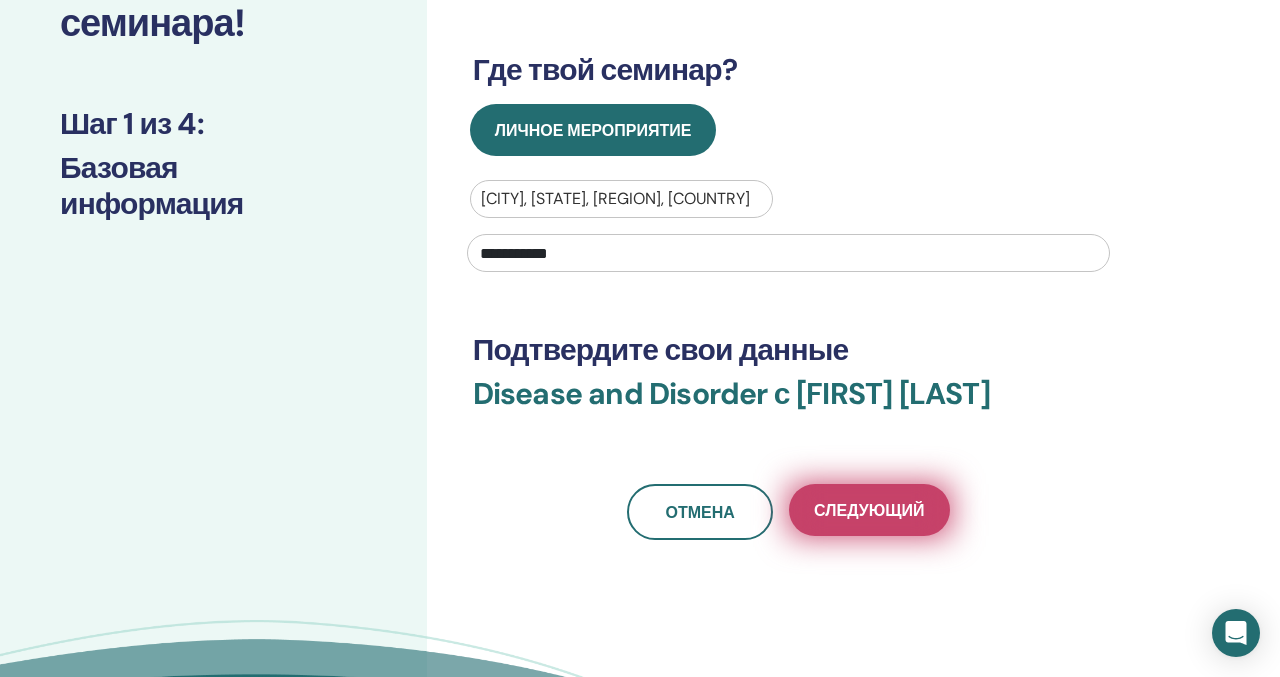 click on "Следующий" at bounding box center (869, 510) 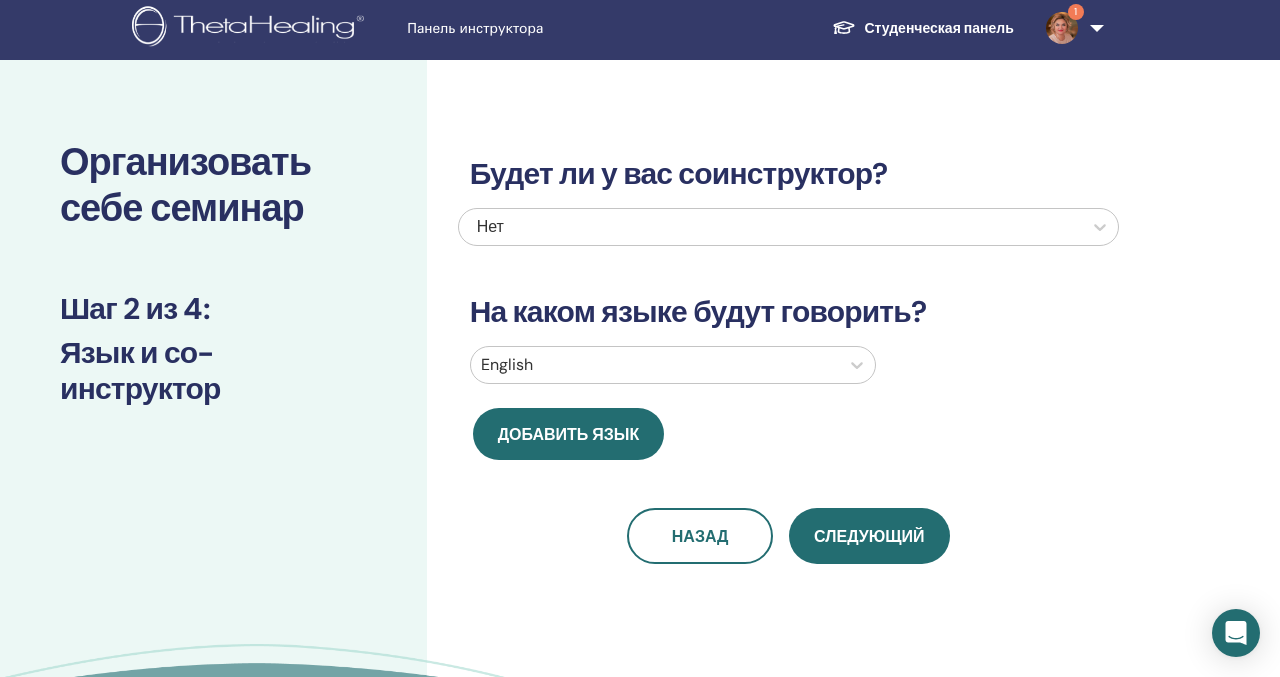 scroll, scrollTop: 0, scrollLeft: 0, axis: both 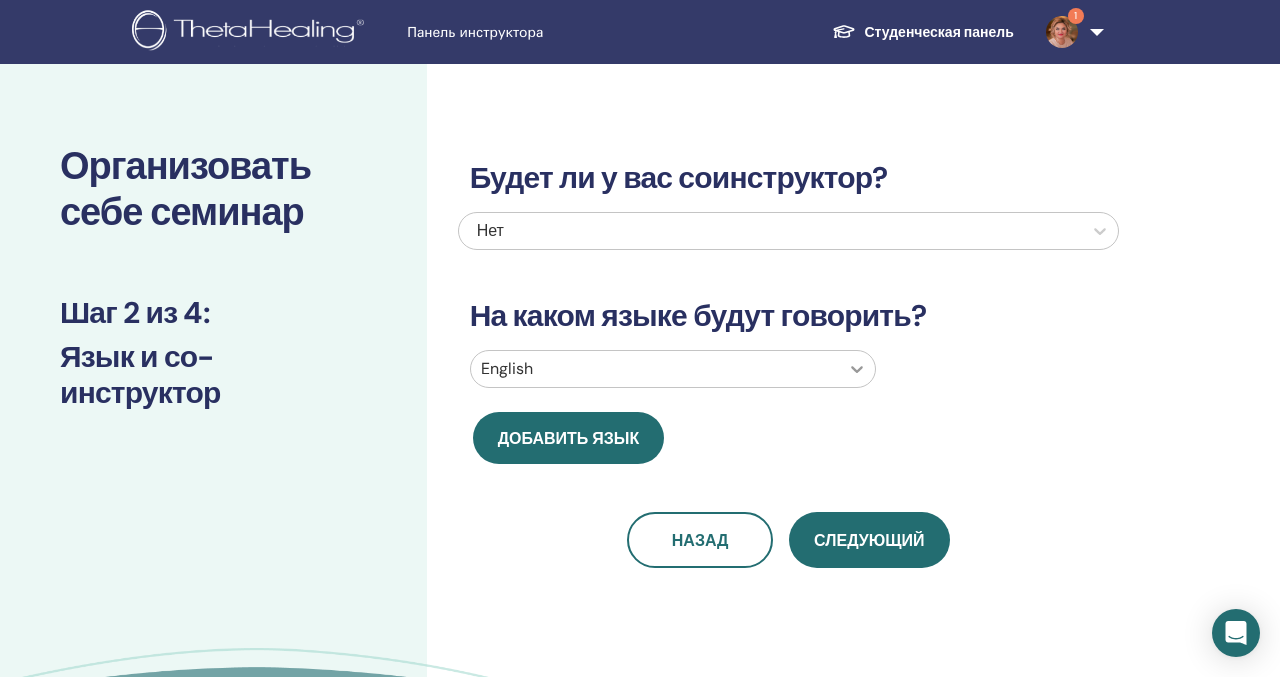 click 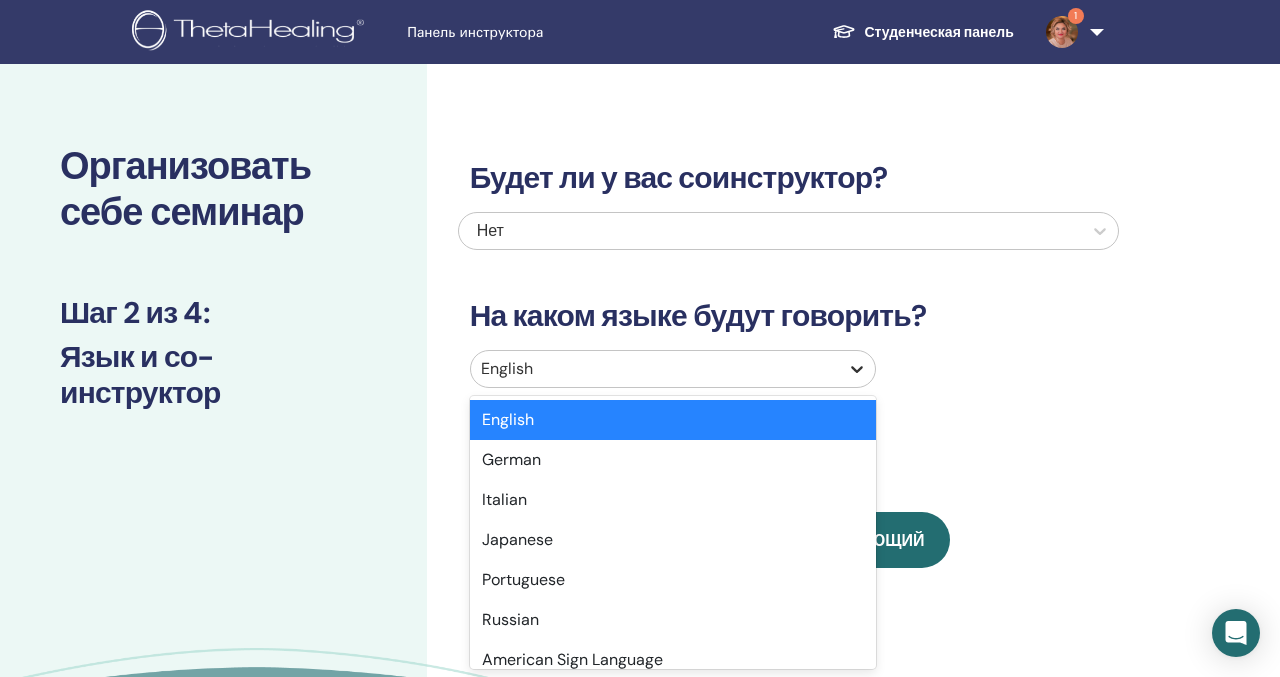 scroll, scrollTop: 27, scrollLeft: 0, axis: vertical 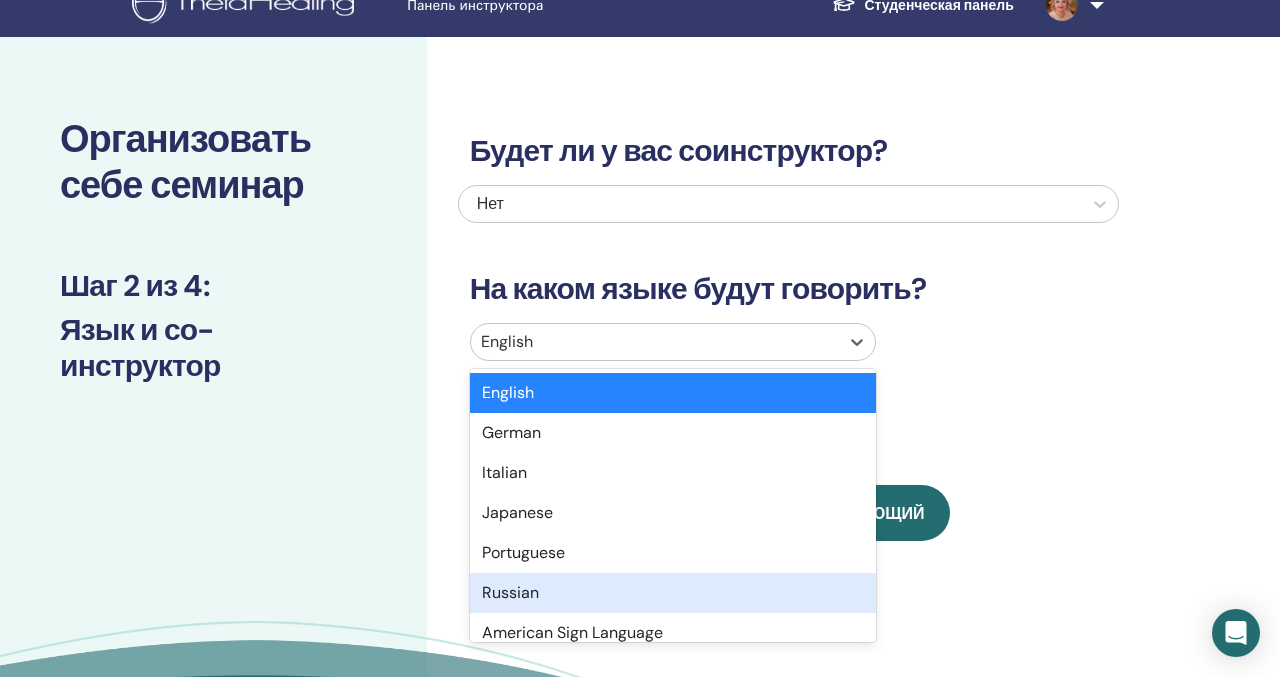 click on "Russian" at bounding box center [673, 593] 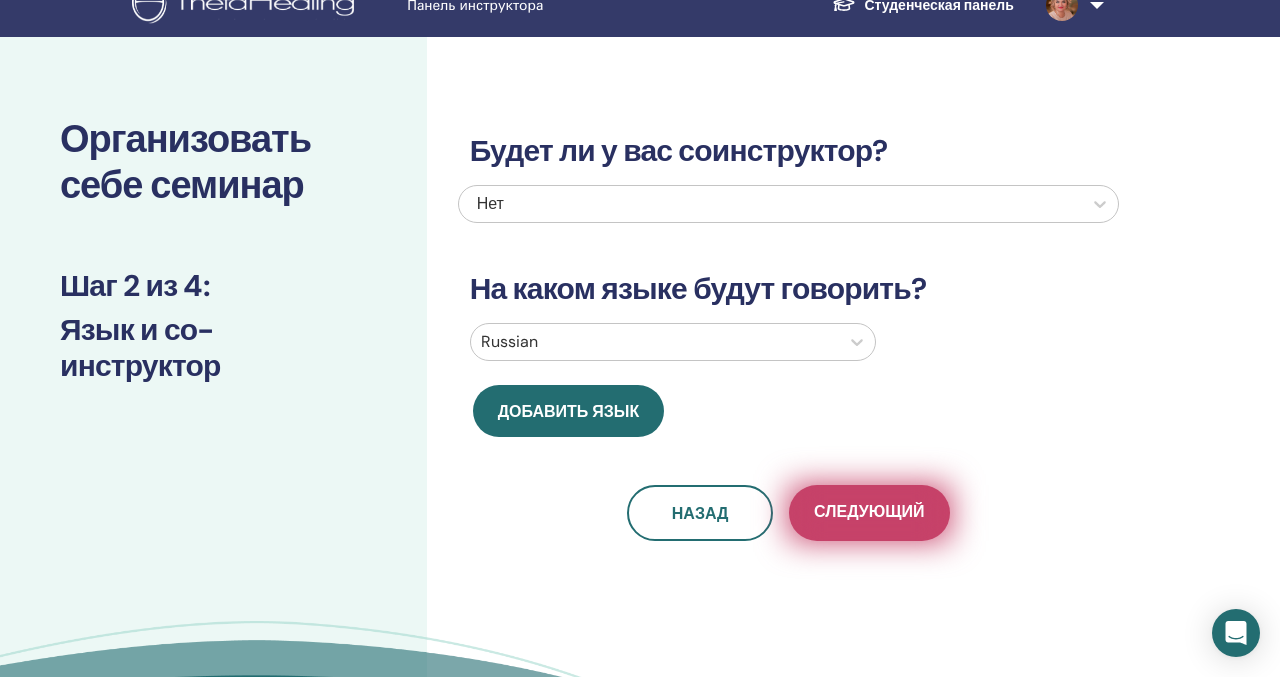click on "Следующий" at bounding box center [869, 513] 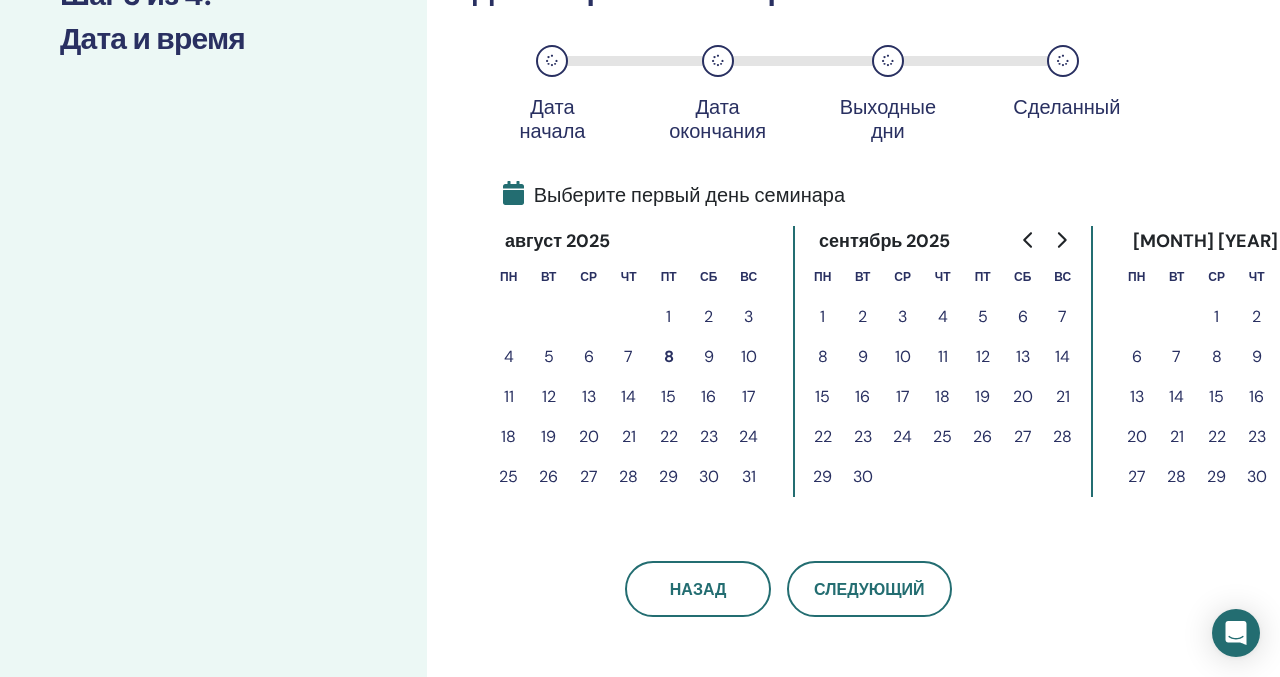scroll, scrollTop: 326, scrollLeft: 0, axis: vertical 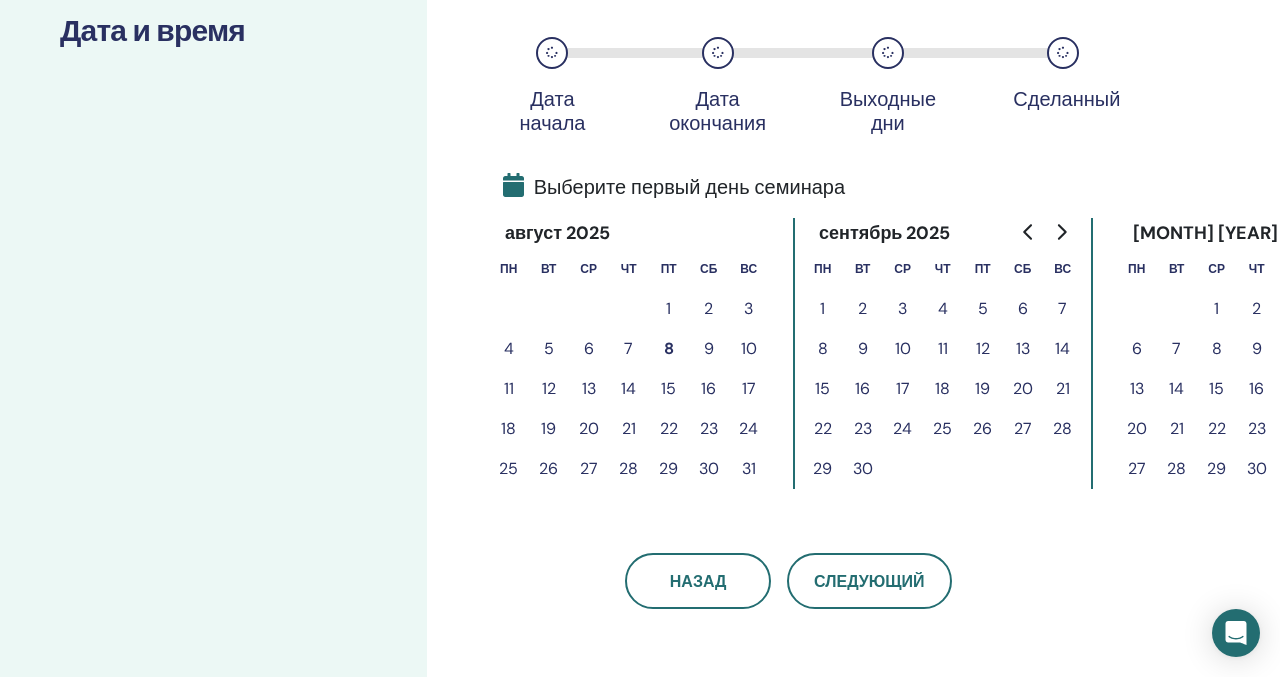click on "9" at bounding box center [709, 349] 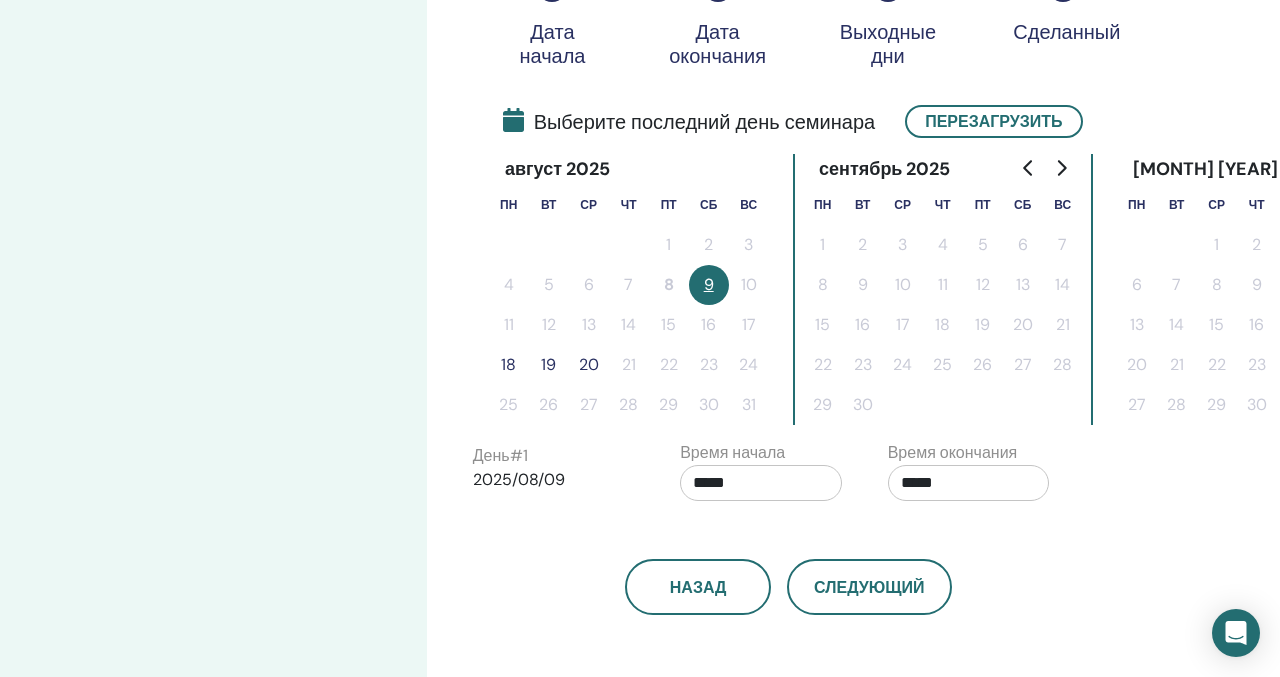 scroll, scrollTop: 403, scrollLeft: 0, axis: vertical 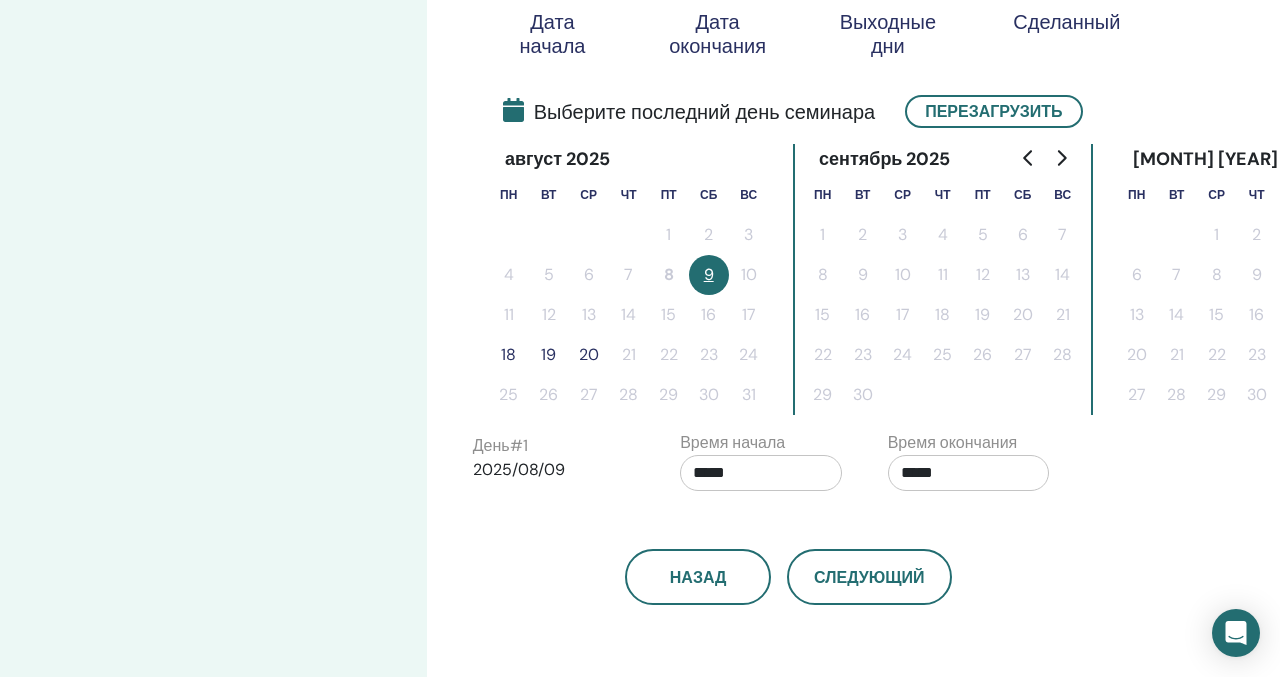 click on "*****" at bounding box center [761, 473] 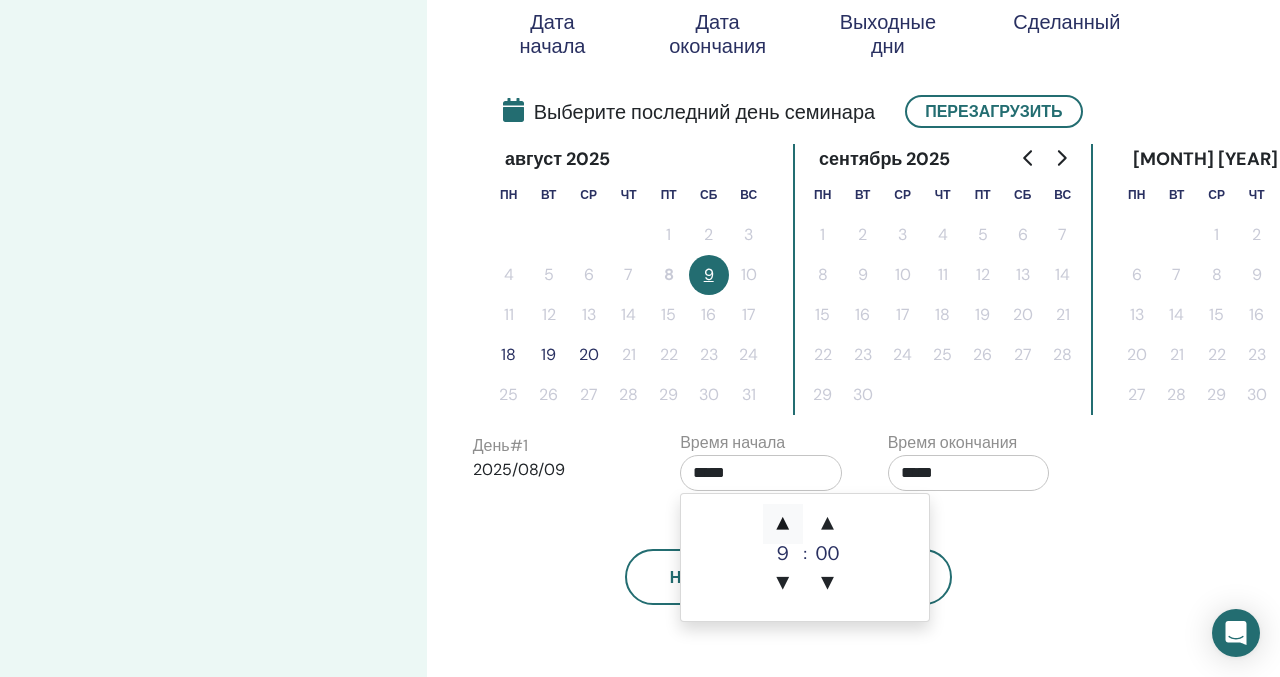 click on "▲" at bounding box center [783, 524] 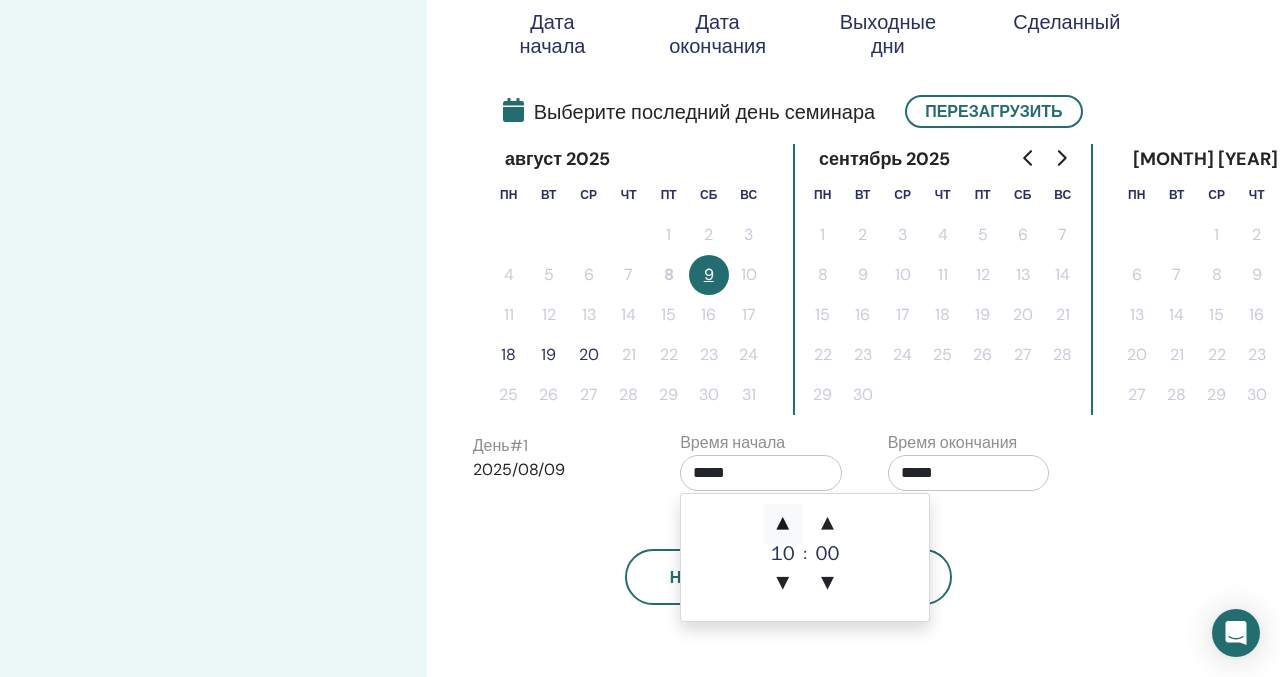 click on "▲" at bounding box center [783, 524] 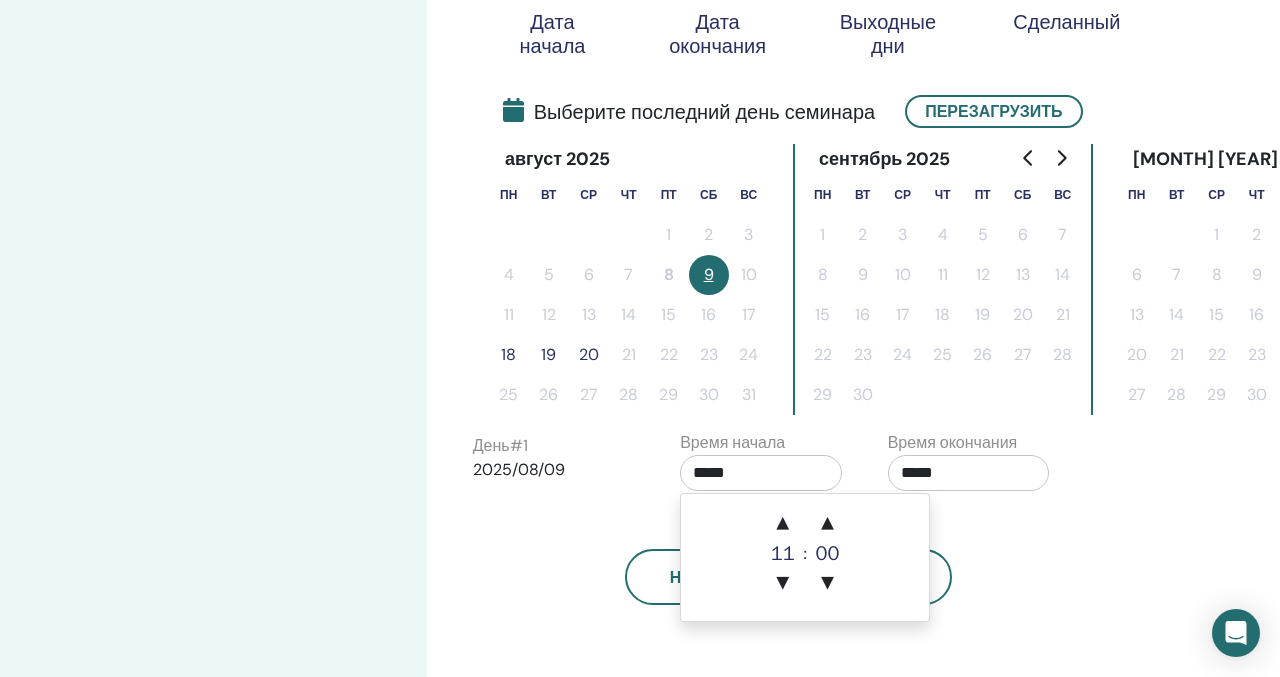 click on "Назад Следующий" at bounding box center [788, 553] 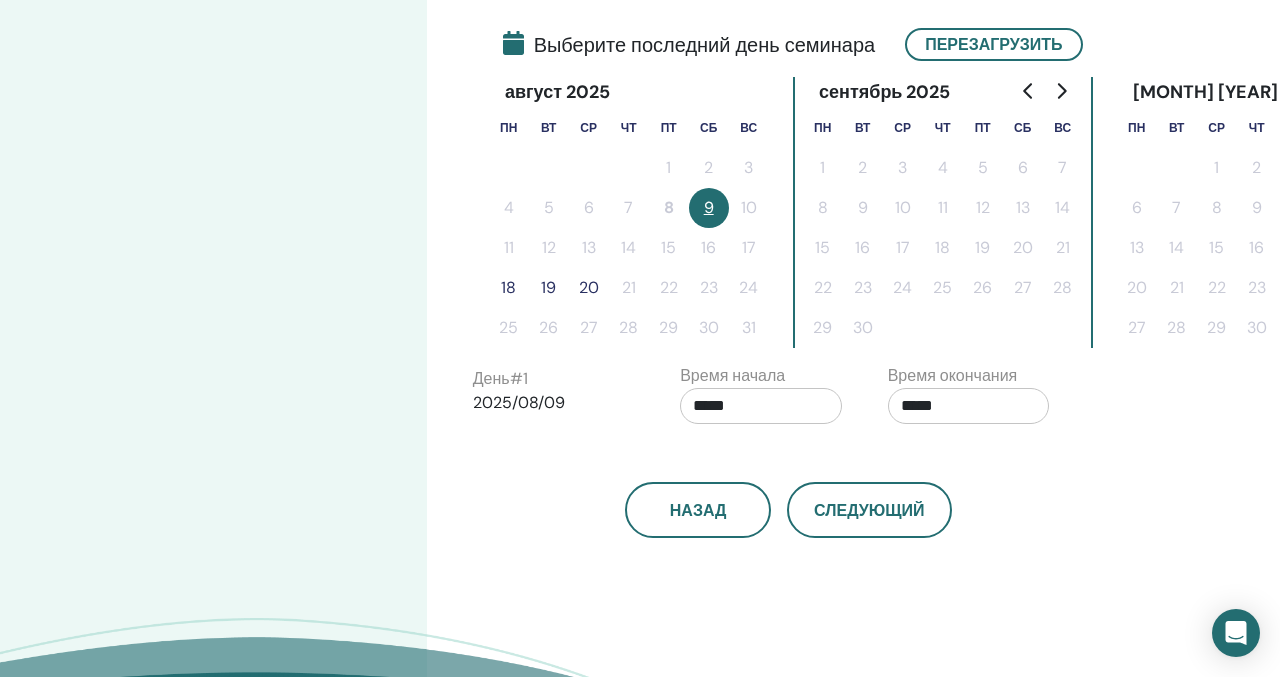 scroll, scrollTop: 469, scrollLeft: 0, axis: vertical 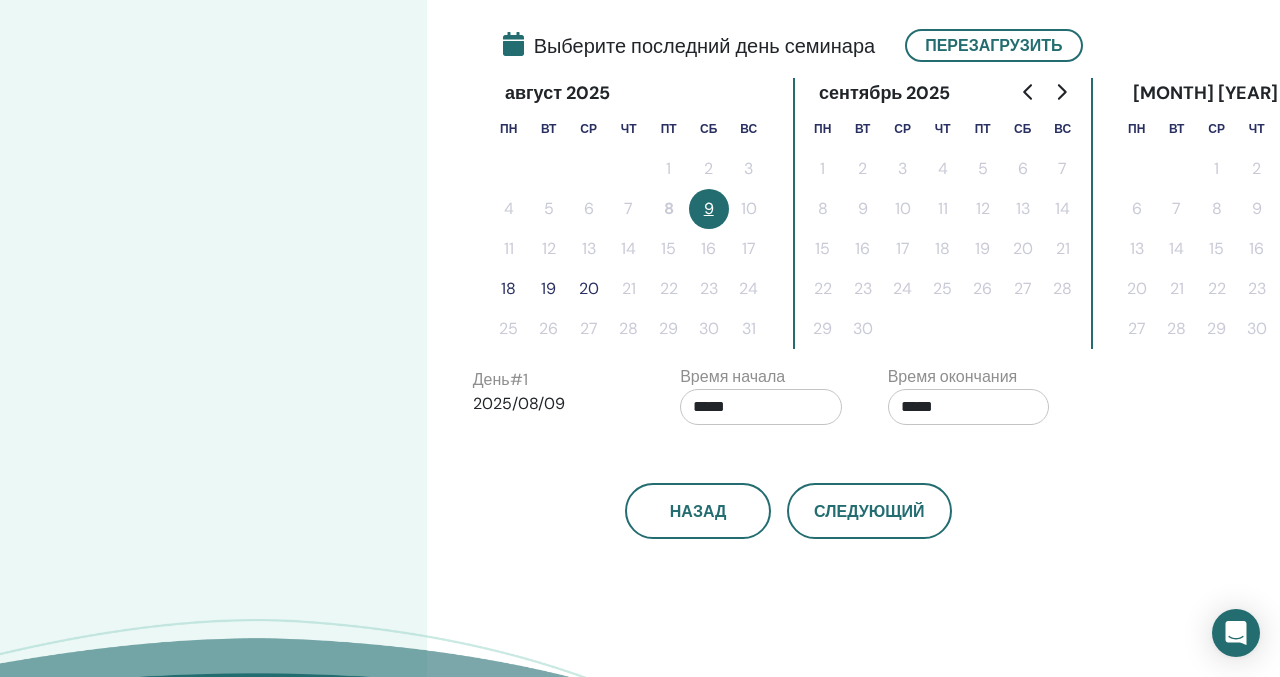 click on "19" at bounding box center (549, 289) 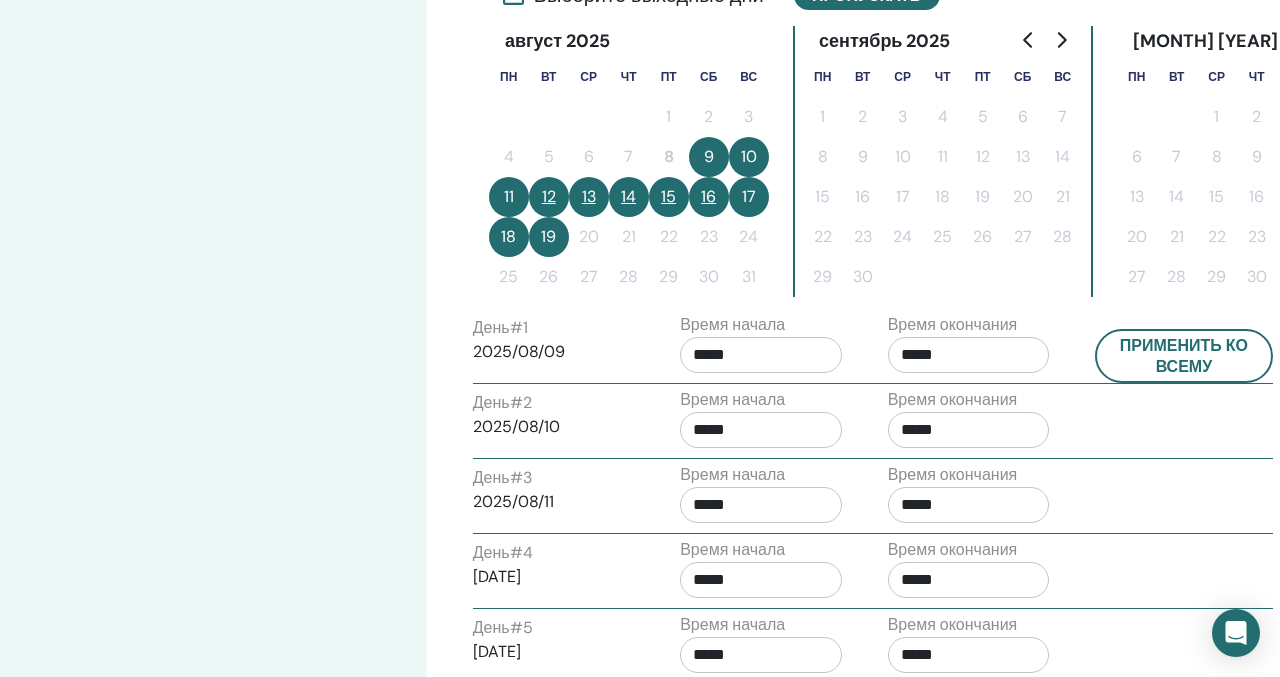 scroll, scrollTop: 530, scrollLeft: 0, axis: vertical 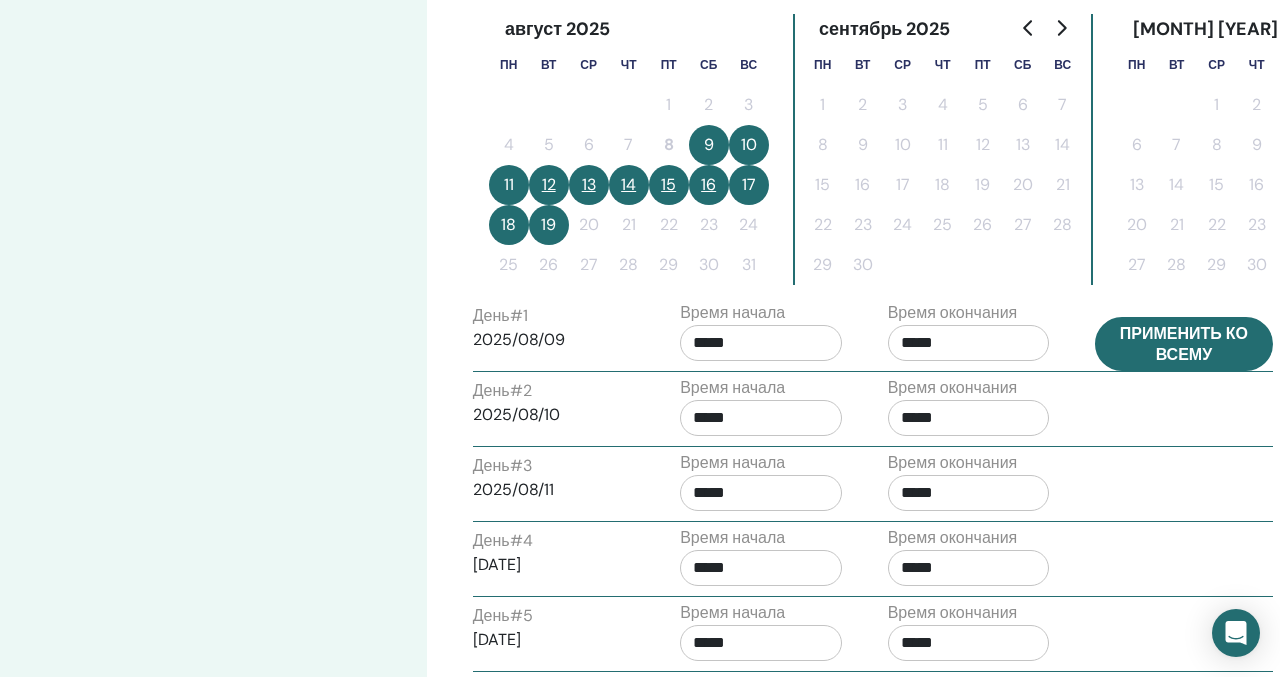 click on "Применить ко всему" at bounding box center (1184, 344) 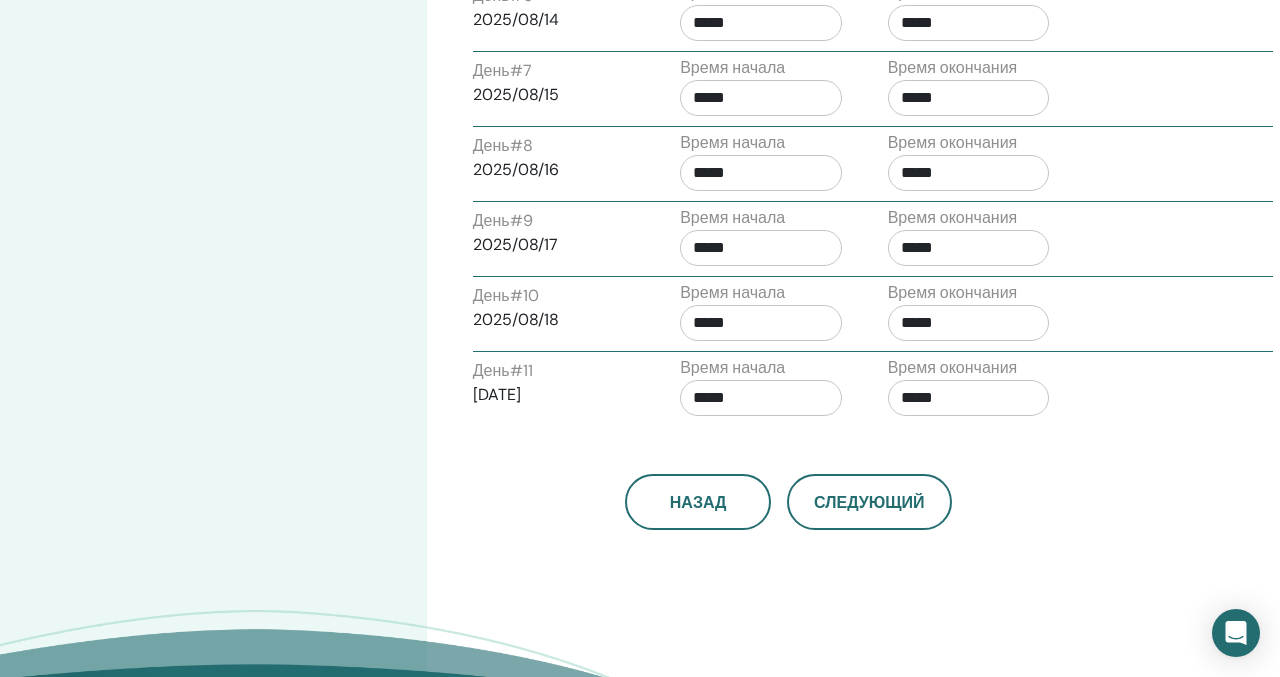 scroll, scrollTop: 1226, scrollLeft: 0, axis: vertical 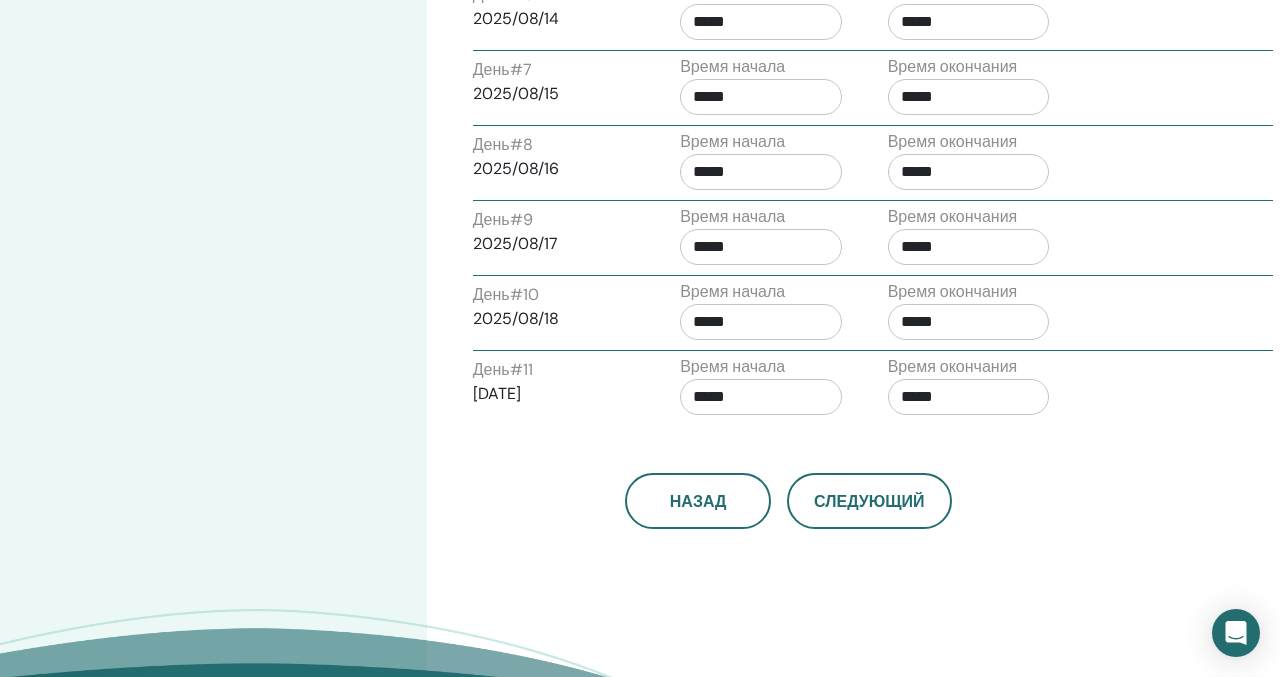 click on "Следующий" at bounding box center [869, 501] 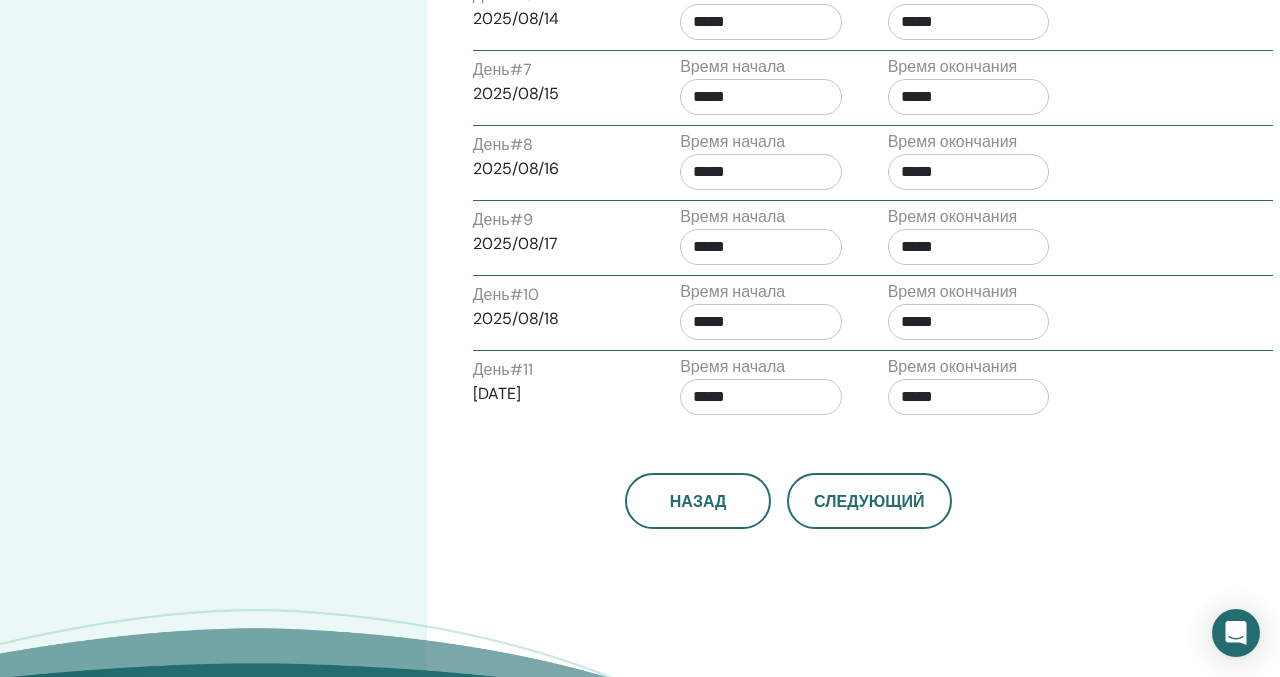 click on "Следующий" at bounding box center [869, 501] 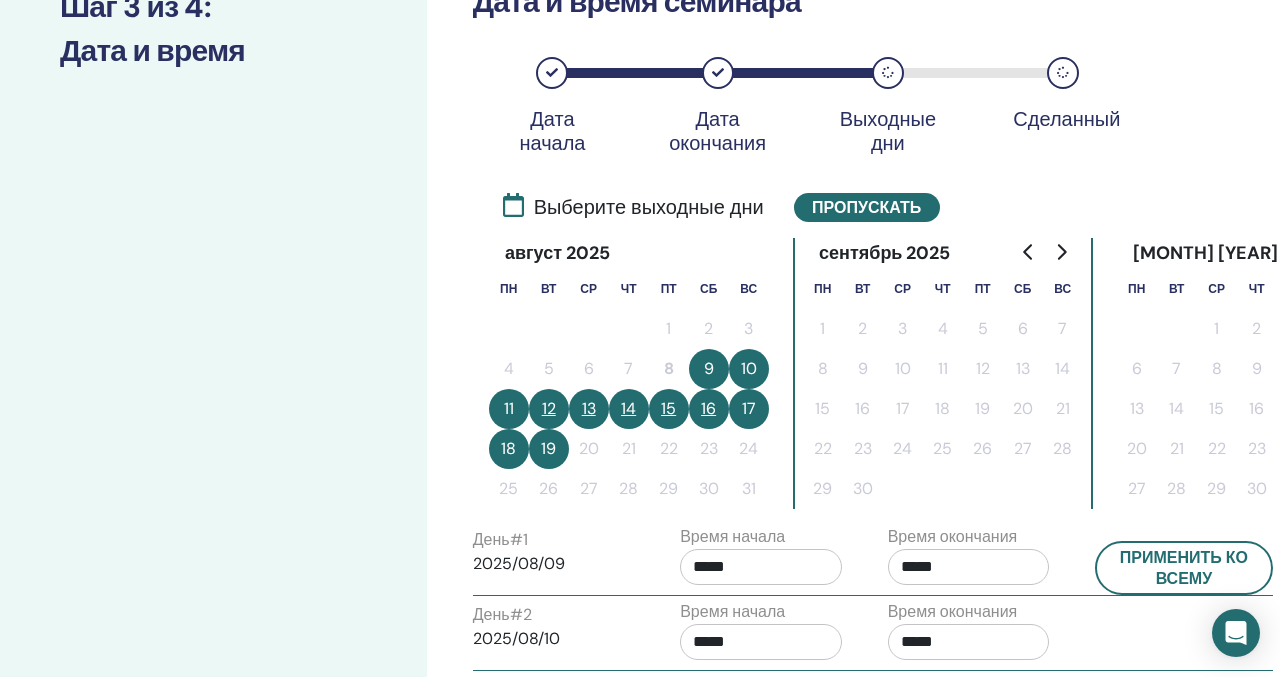scroll, scrollTop: 312, scrollLeft: 0, axis: vertical 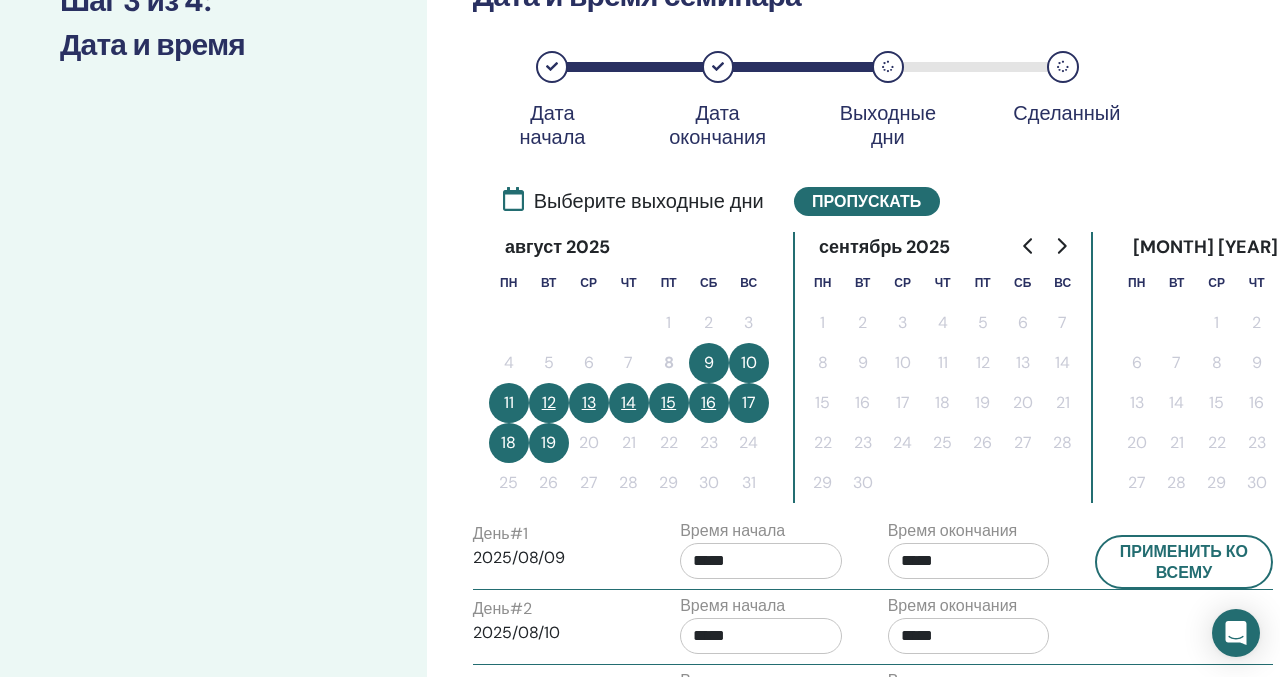 click on "14" at bounding box center (629, 403) 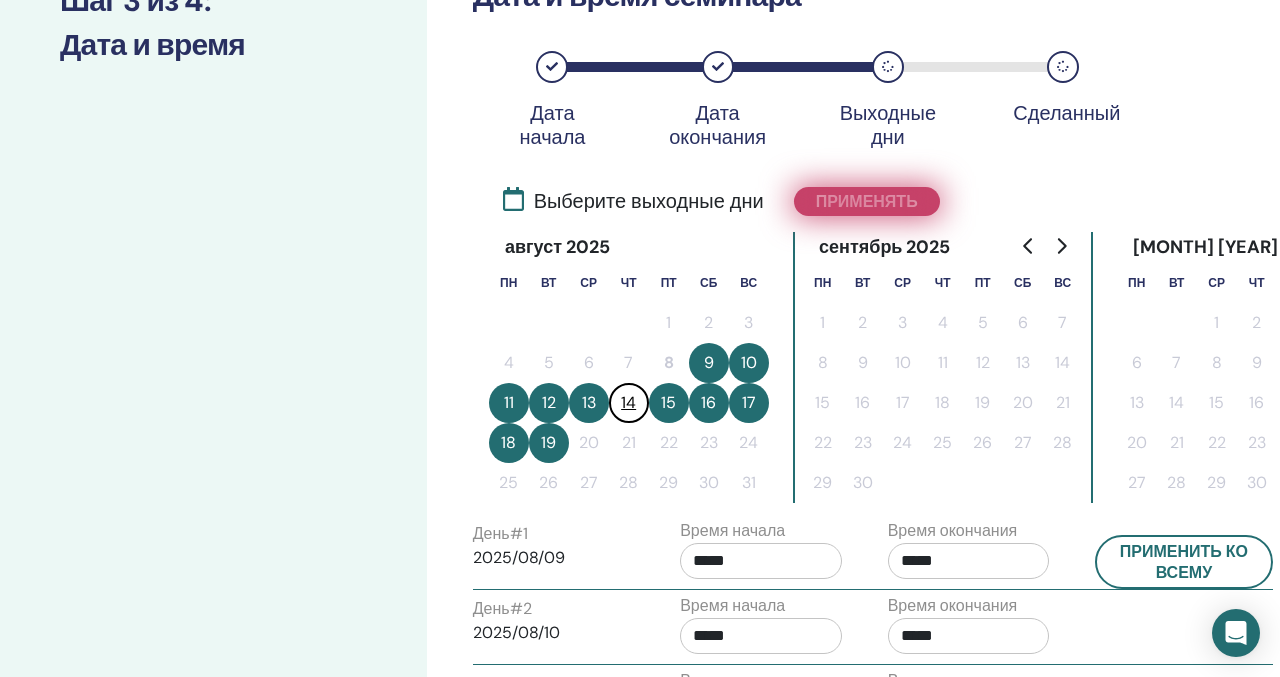 click on "Применять" at bounding box center (867, 201) 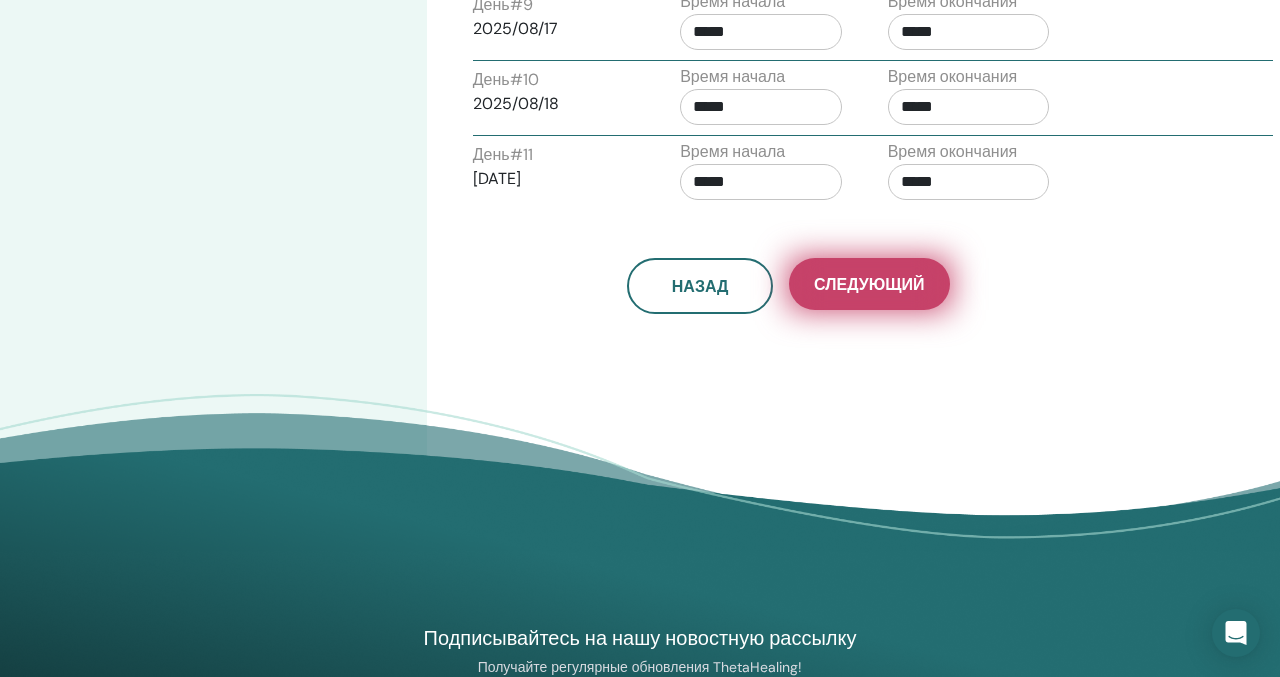 click on "Следующий" at bounding box center [869, 284] 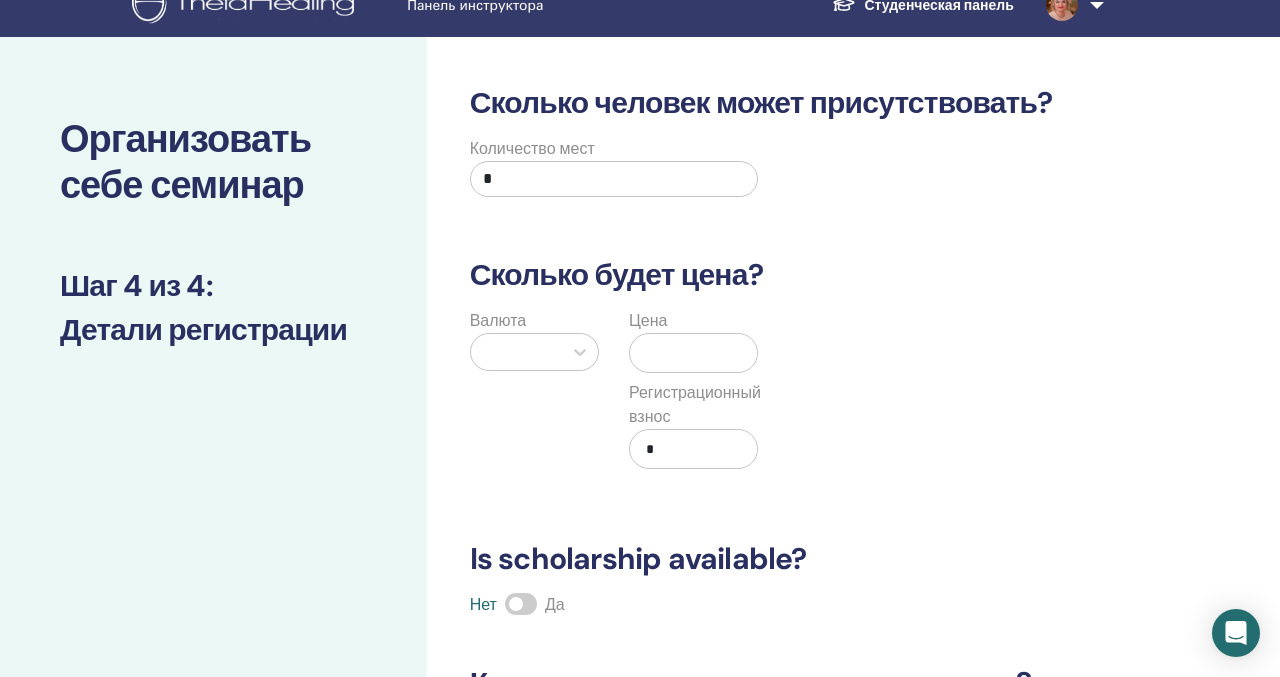 scroll, scrollTop: 0, scrollLeft: 0, axis: both 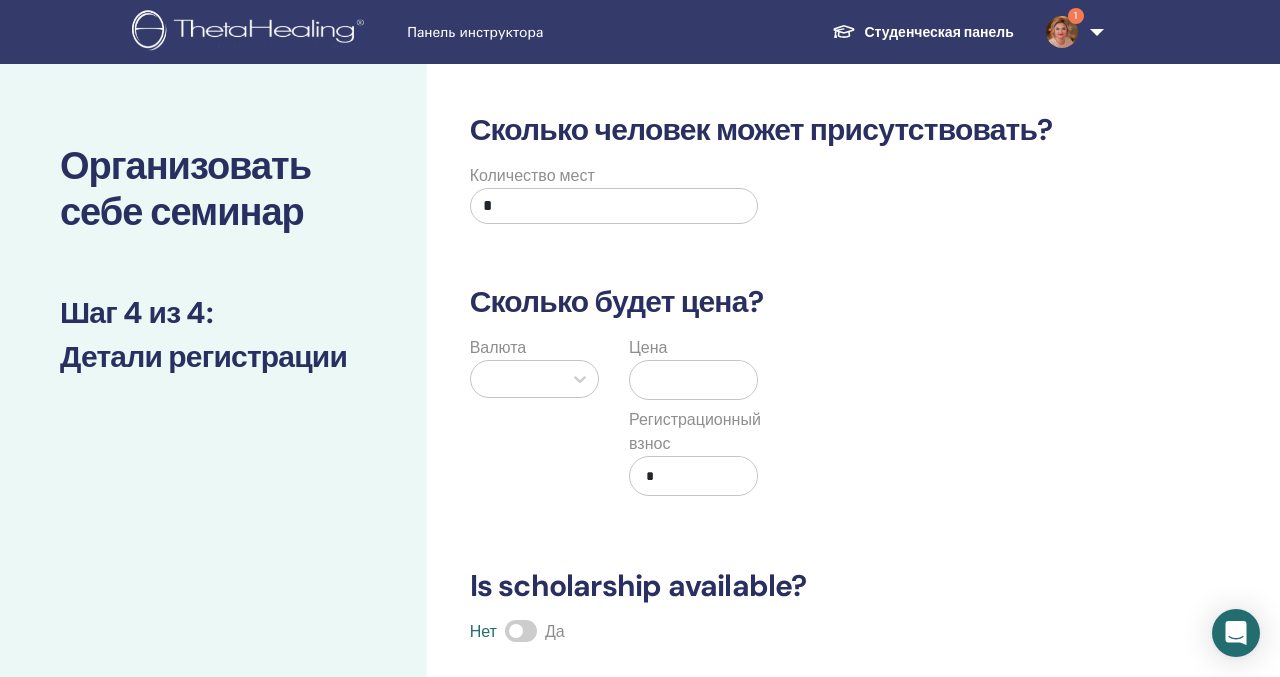 click on "*" at bounding box center [614, 206] 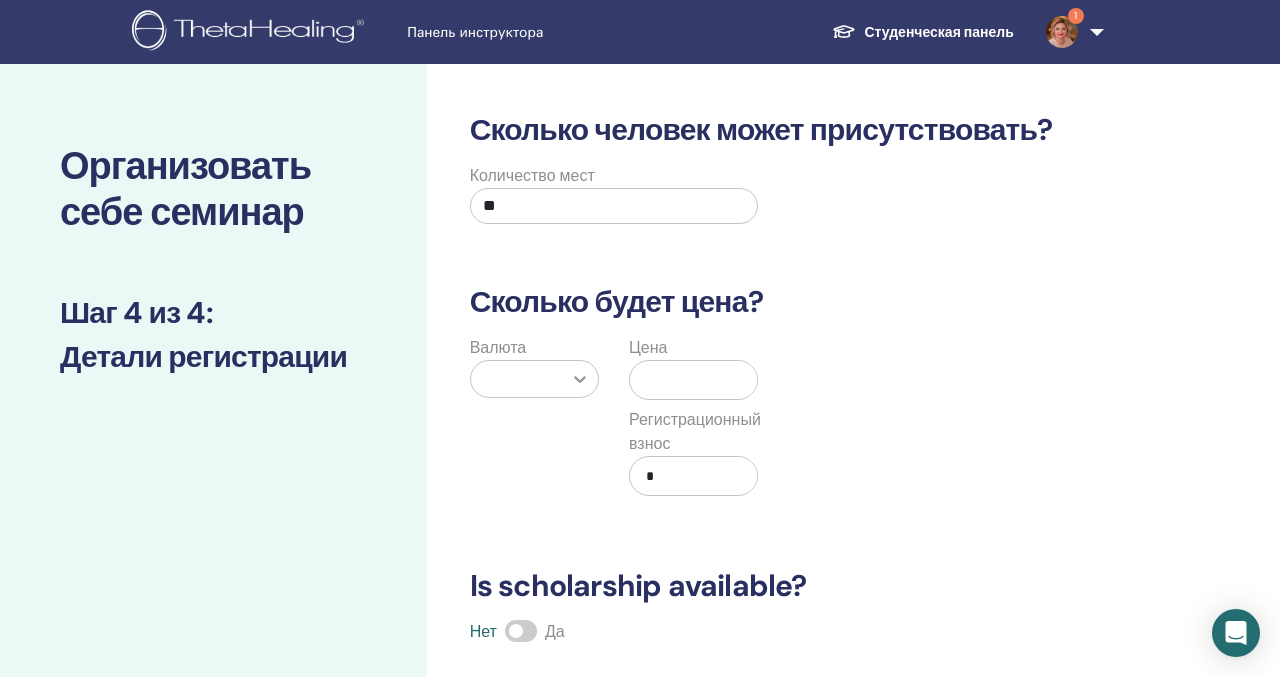 type on "**" 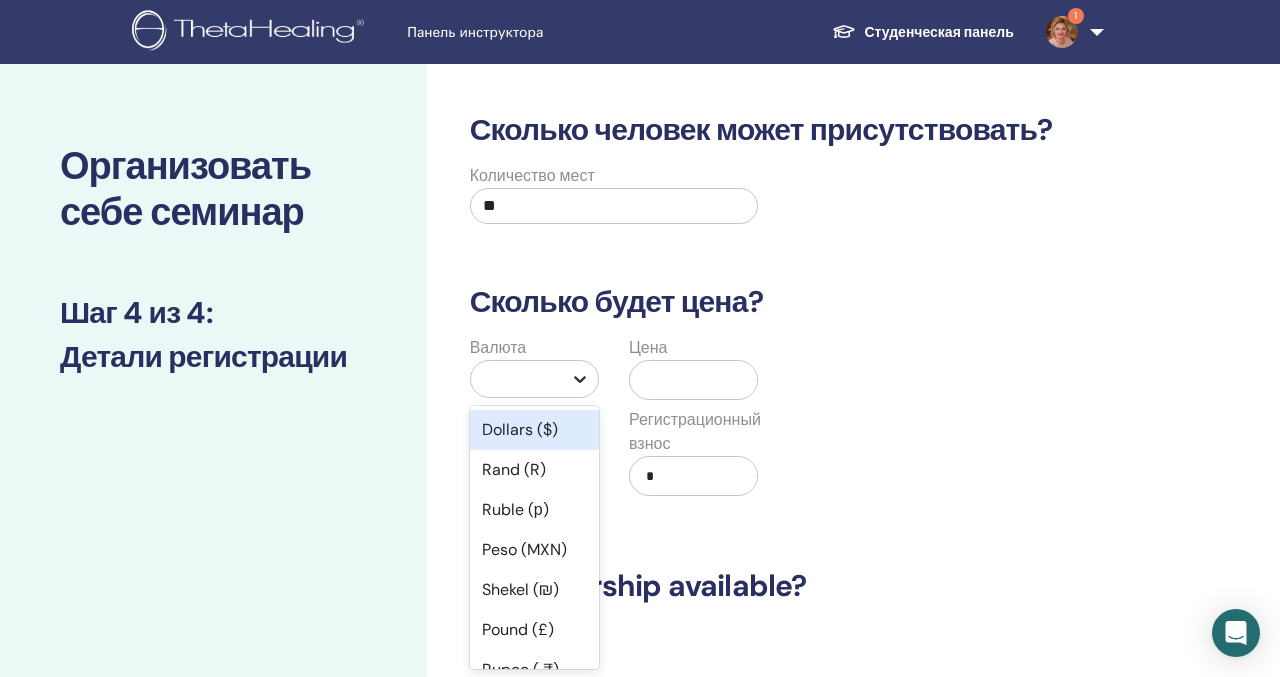scroll, scrollTop: 37, scrollLeft: 0, axis: vertical 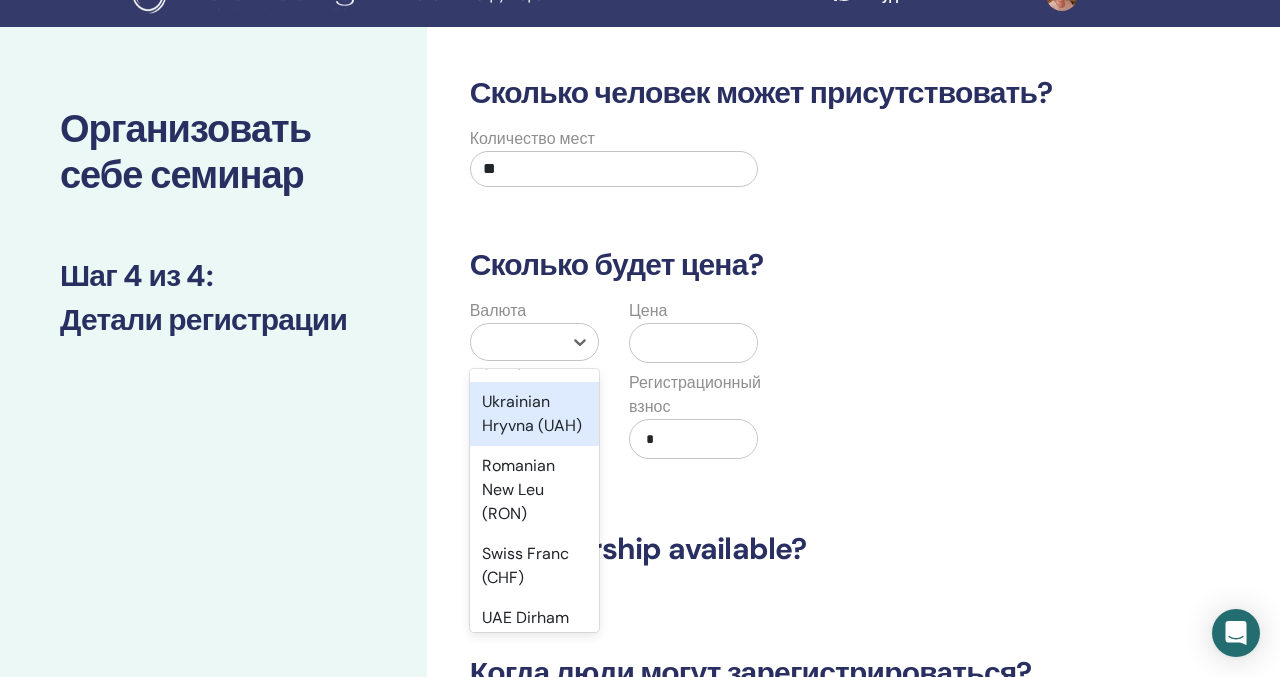 click on "Ukrainian Hryvna (UAH)" at bounding box center [534, 414] 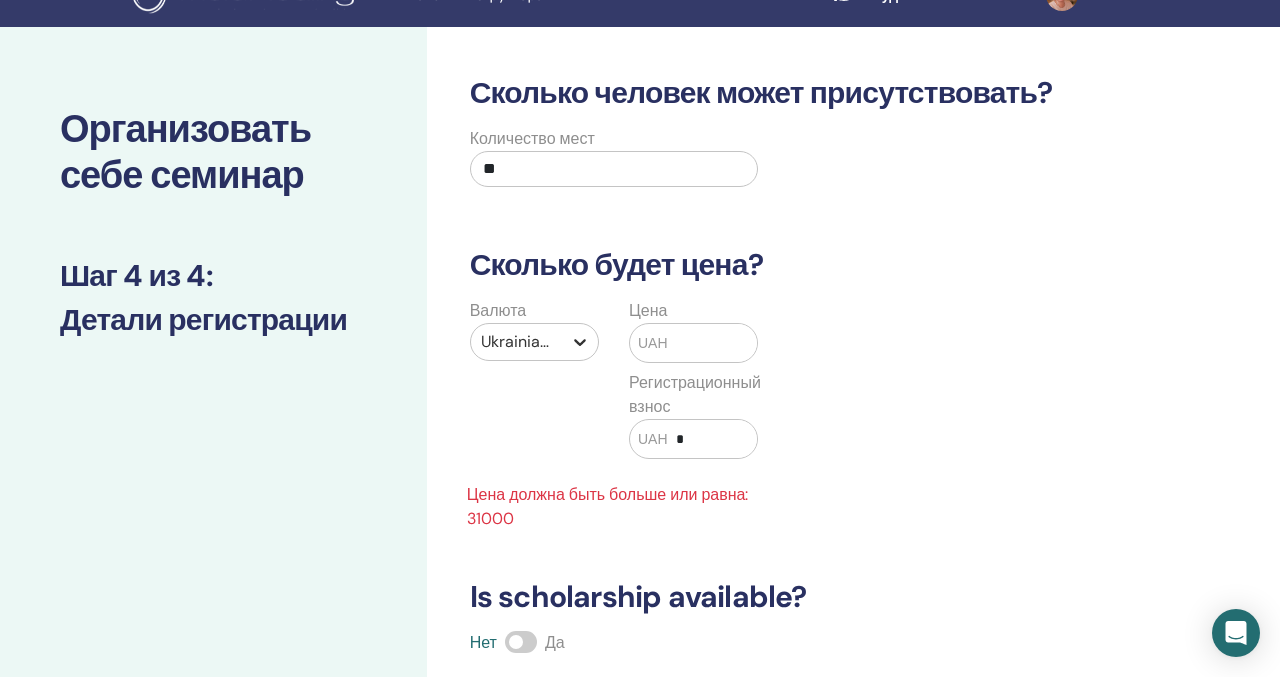 click 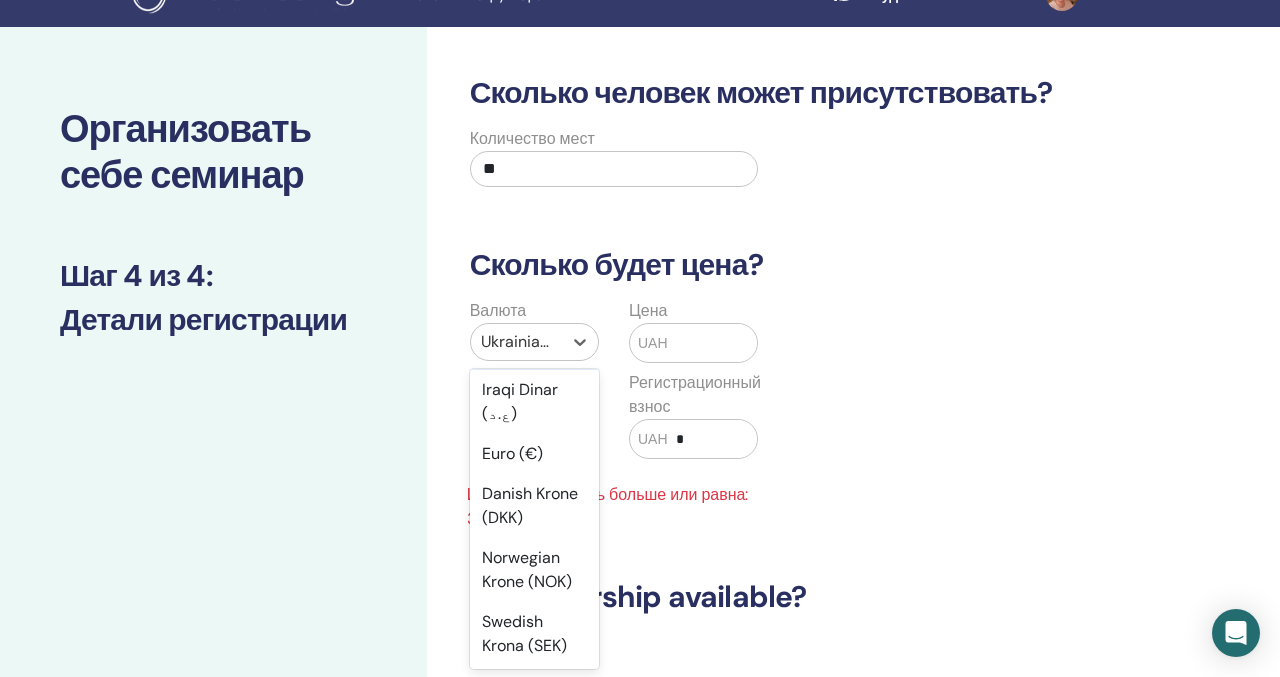 scroll, scrollTop: 1904, scrollLeft: 0, axis: vertical 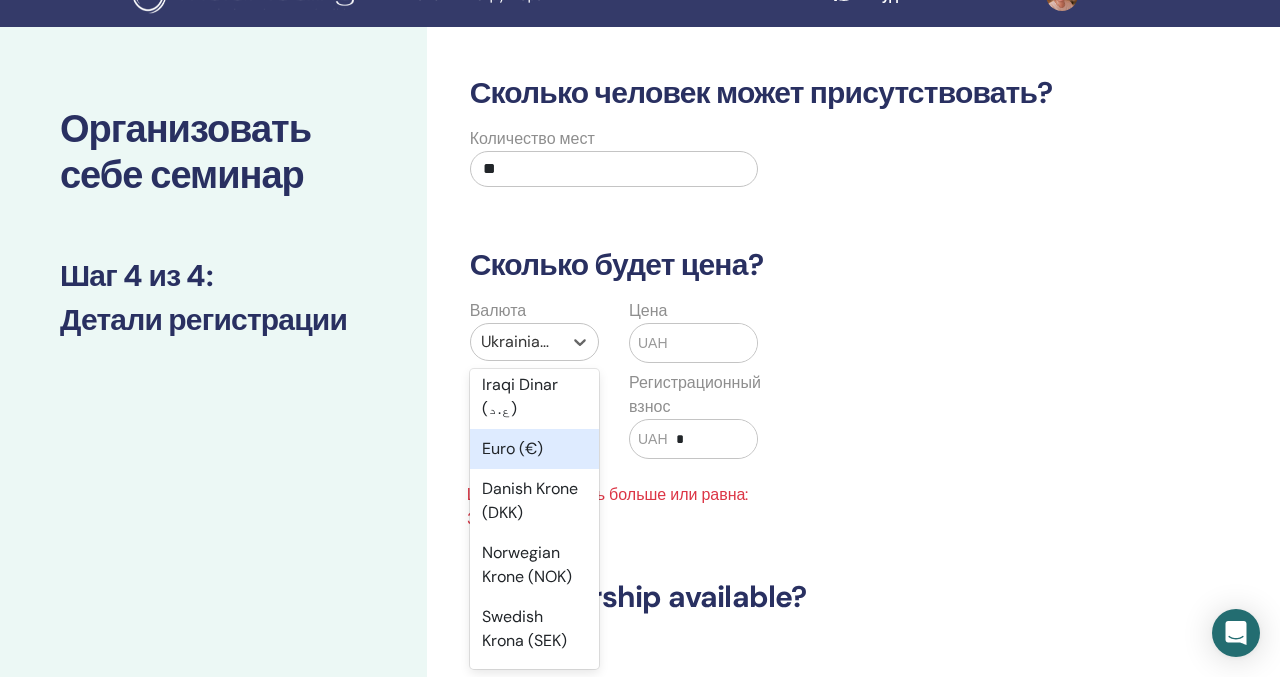 click on "Euro (€)" at bounding box center (534, 449) 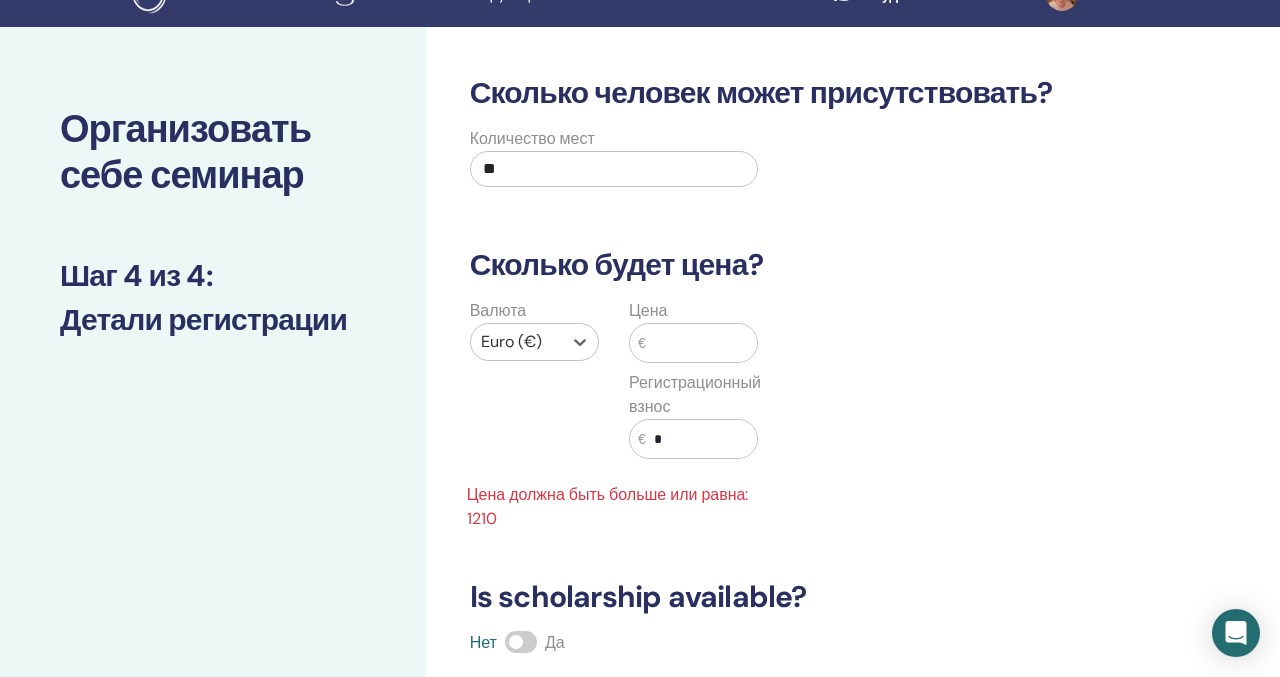 click at bounding box center (702, 343) 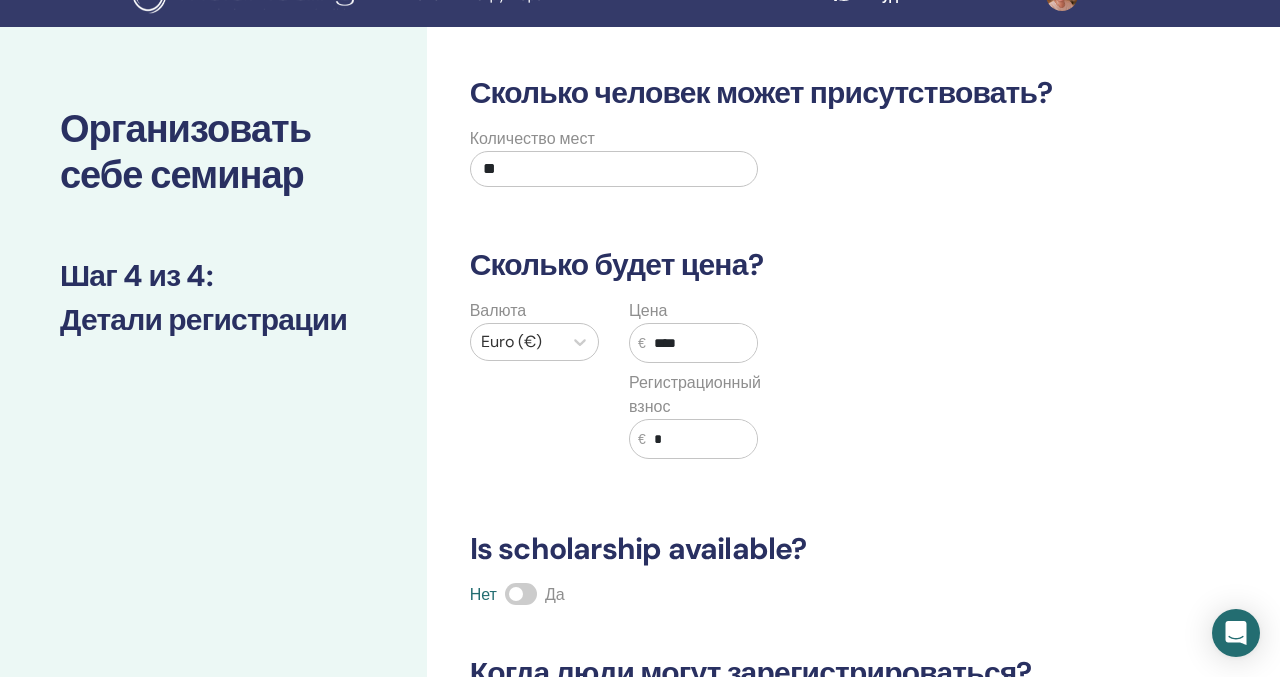 type on "****" 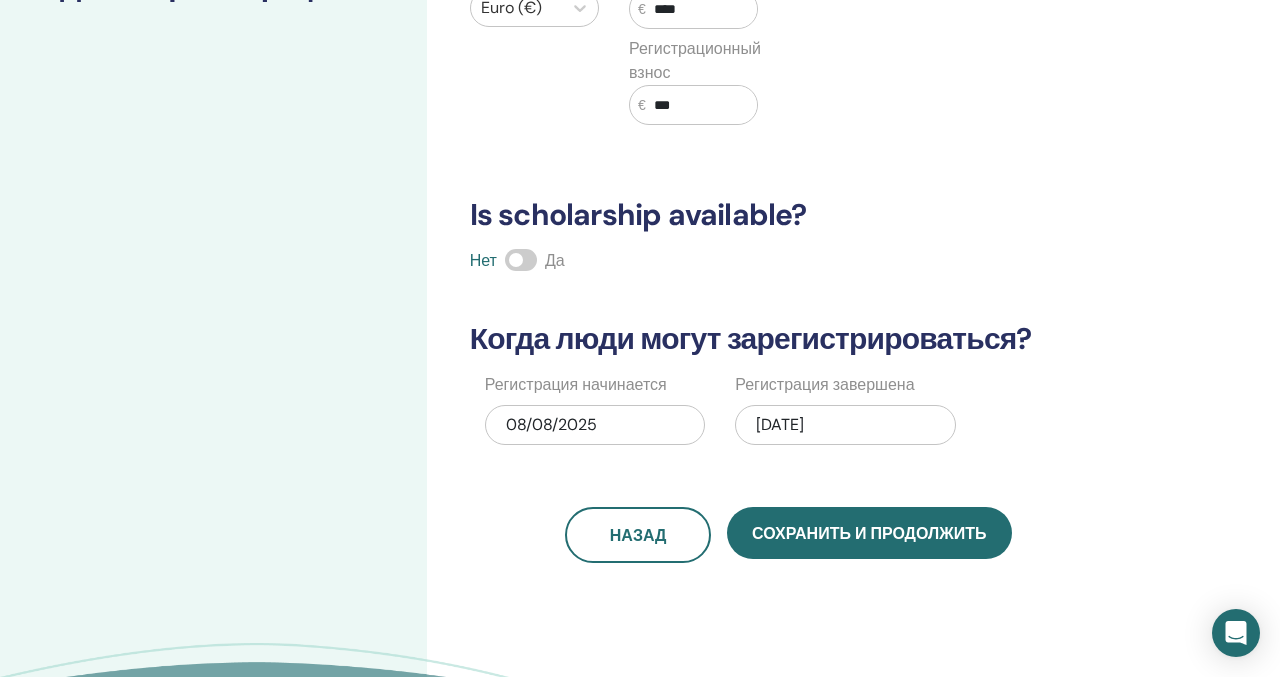 scroll, scrollTop: 373, scrollLeft: 0, axis: vertical 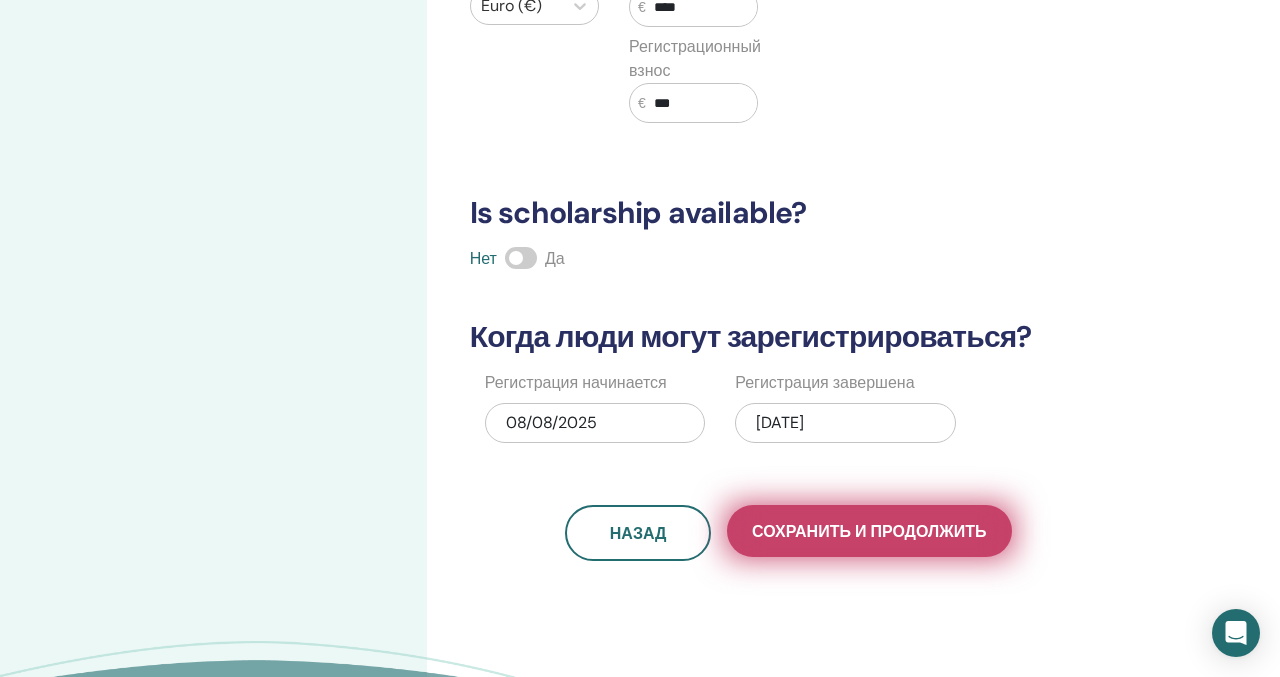 type on "***" 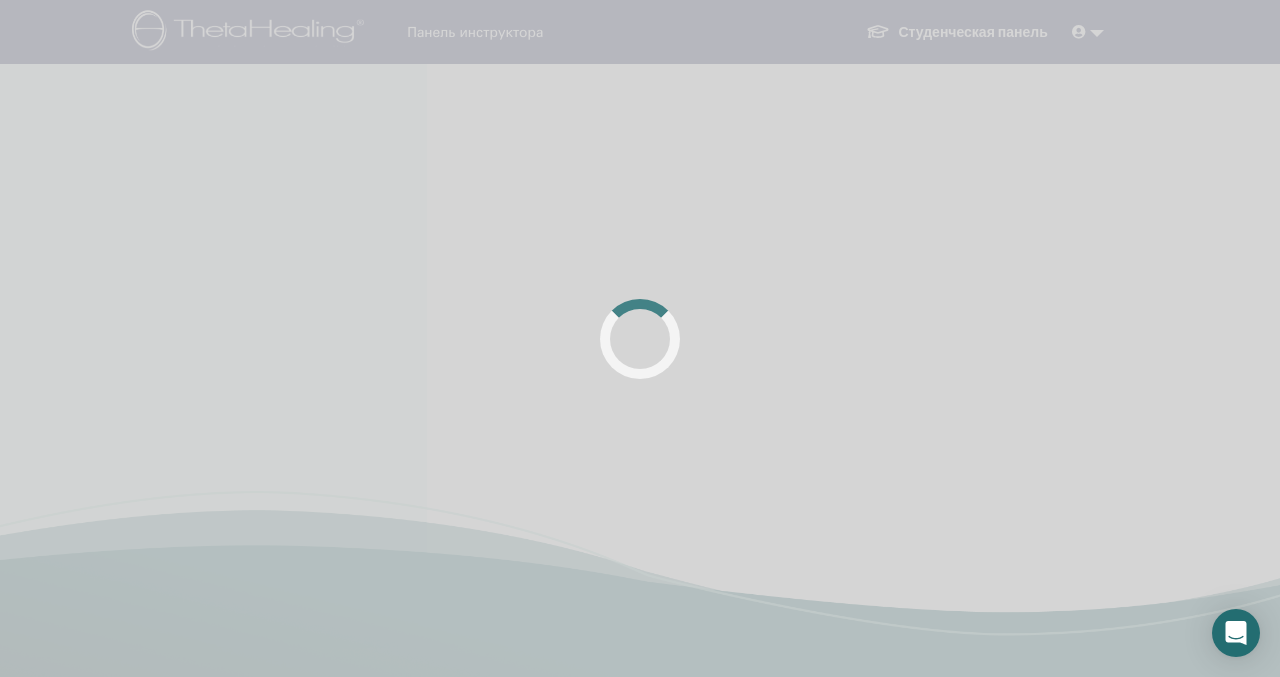 scroll, scrollTop: 0, scrollLeft: 0, axis: both 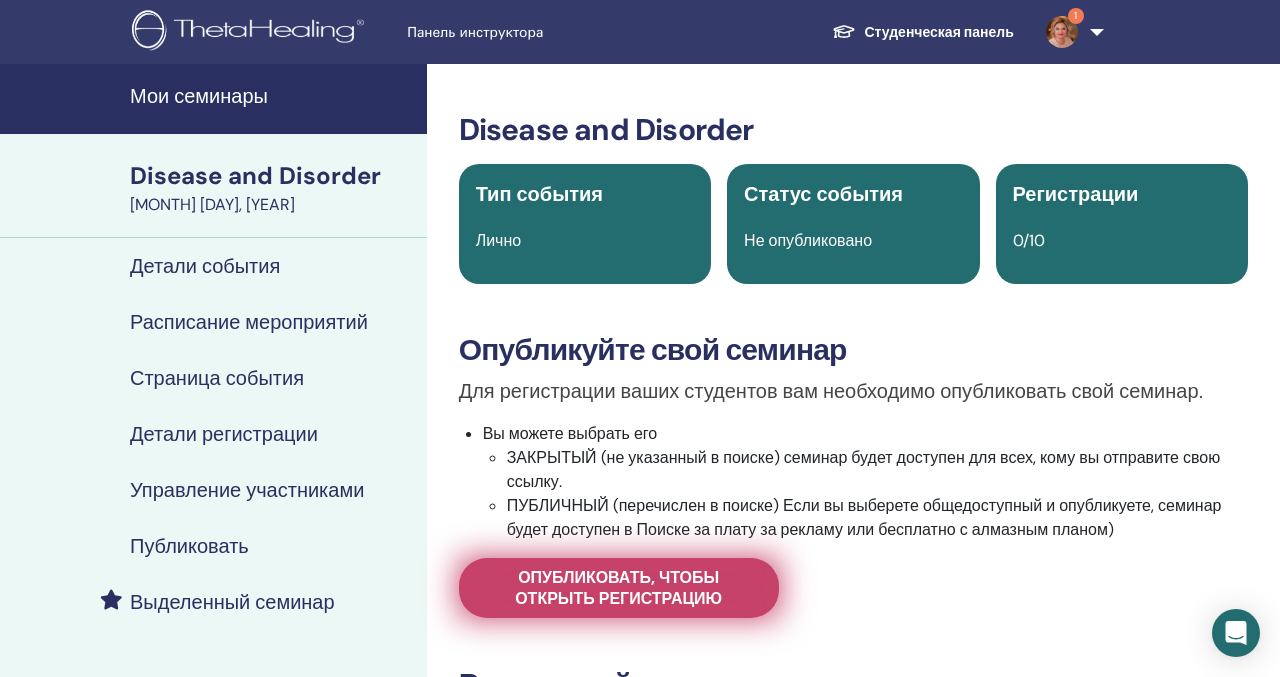 click on "Опубликовать, чтобы открыть регистрацию" at bounding box center (619, 588) 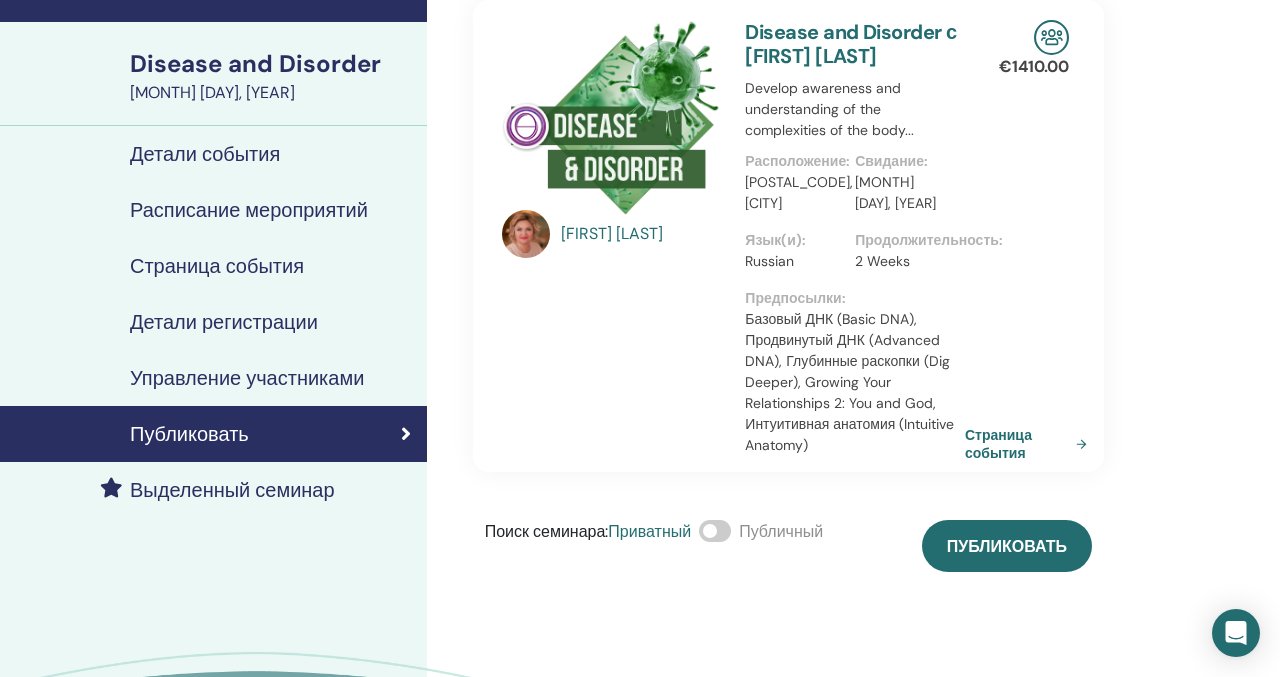scroll, scrollTop: 123, scrollLeft: 0, axis: vertical 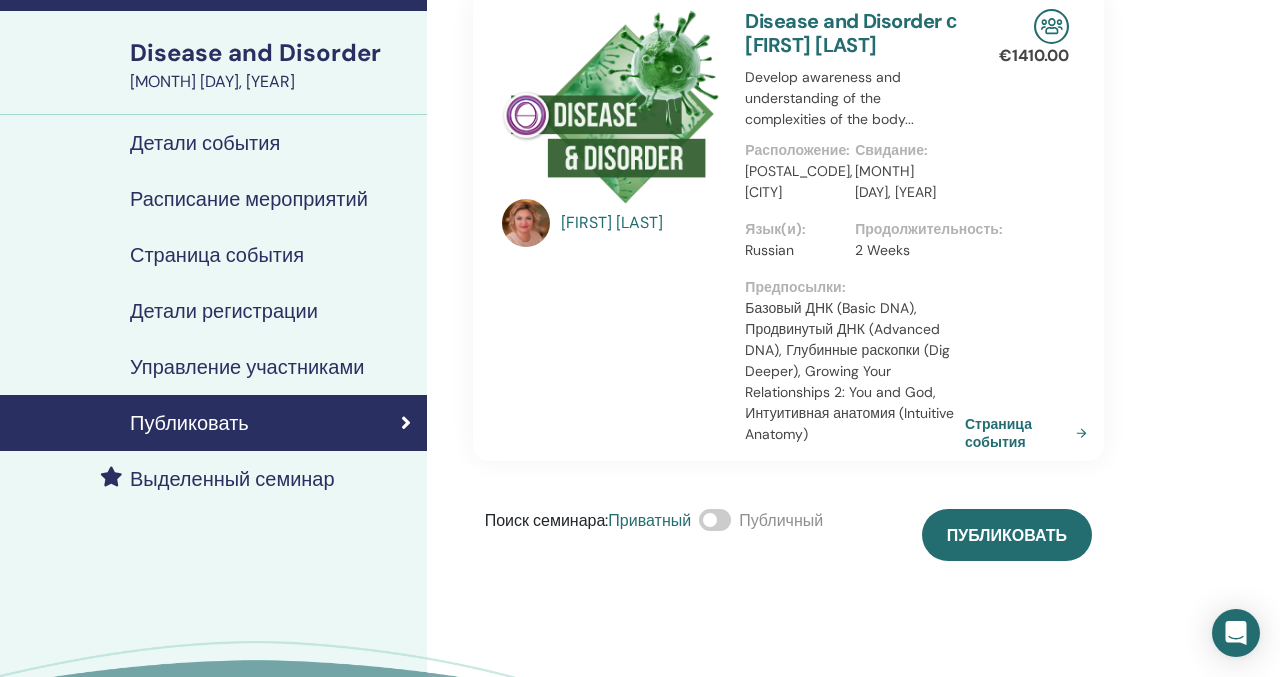 click at bounding box center (715, 520) 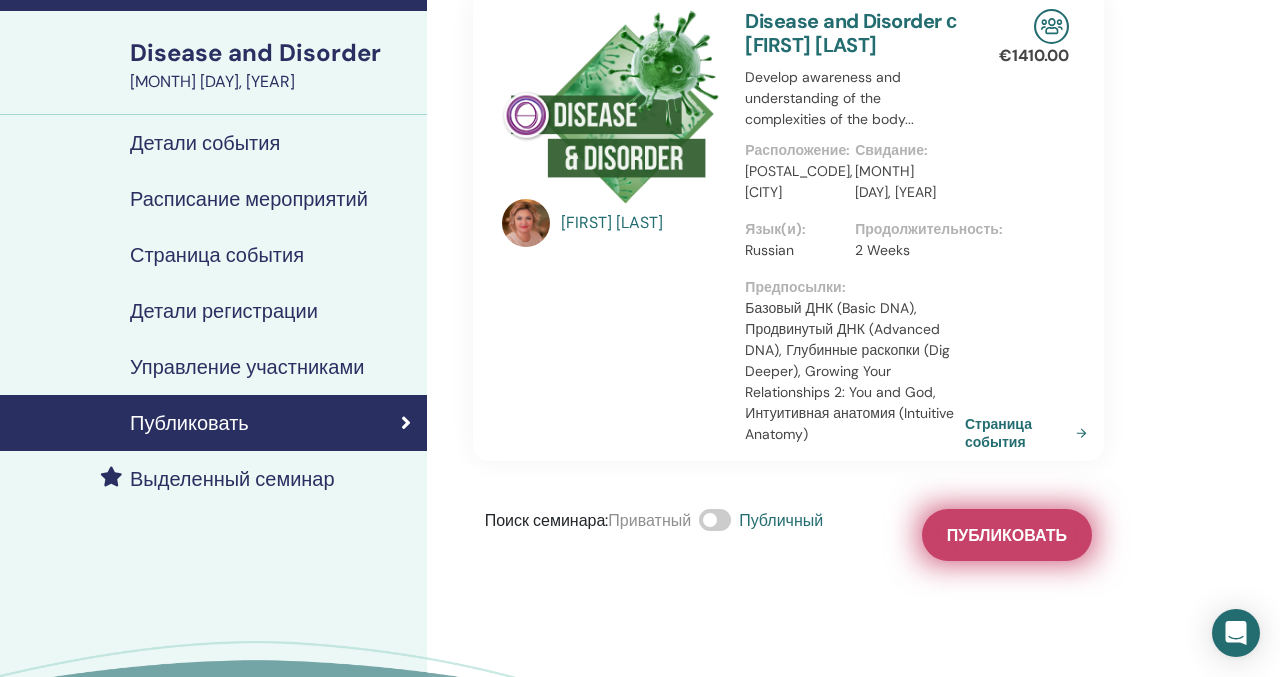 click on "Публиковать" at bounding box center [1007, 535] 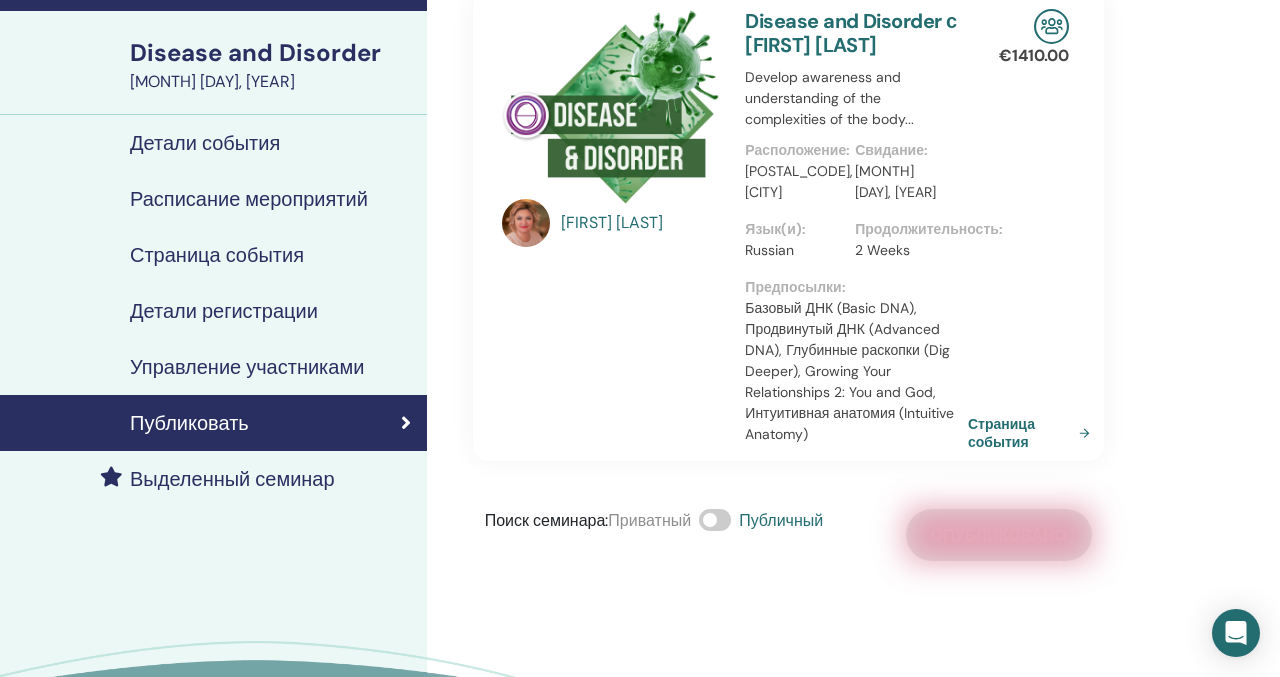 click on "Страница события" at bounding box center (1033, 433) 